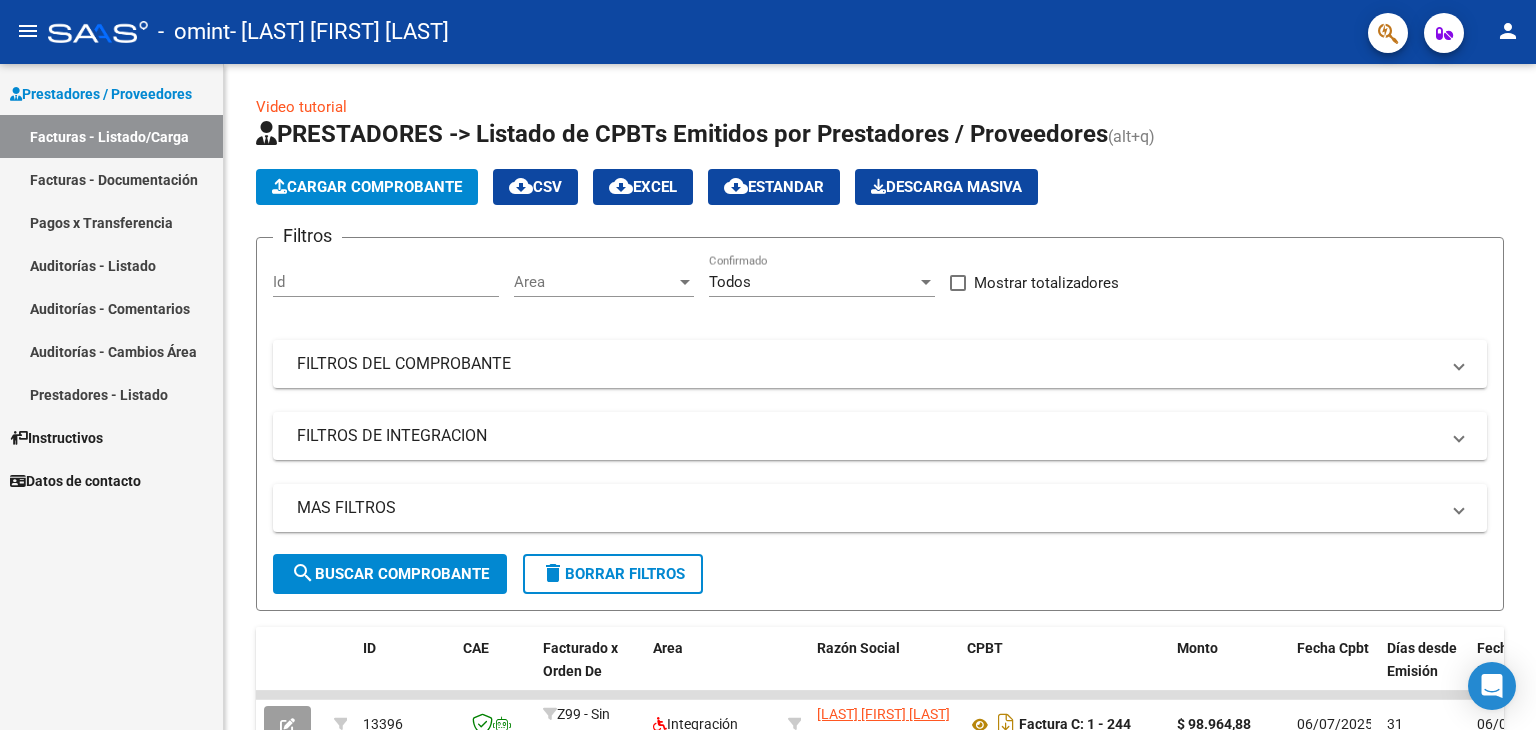 scroll, scrollTop: 0, scrollLeft: 0, axis: both 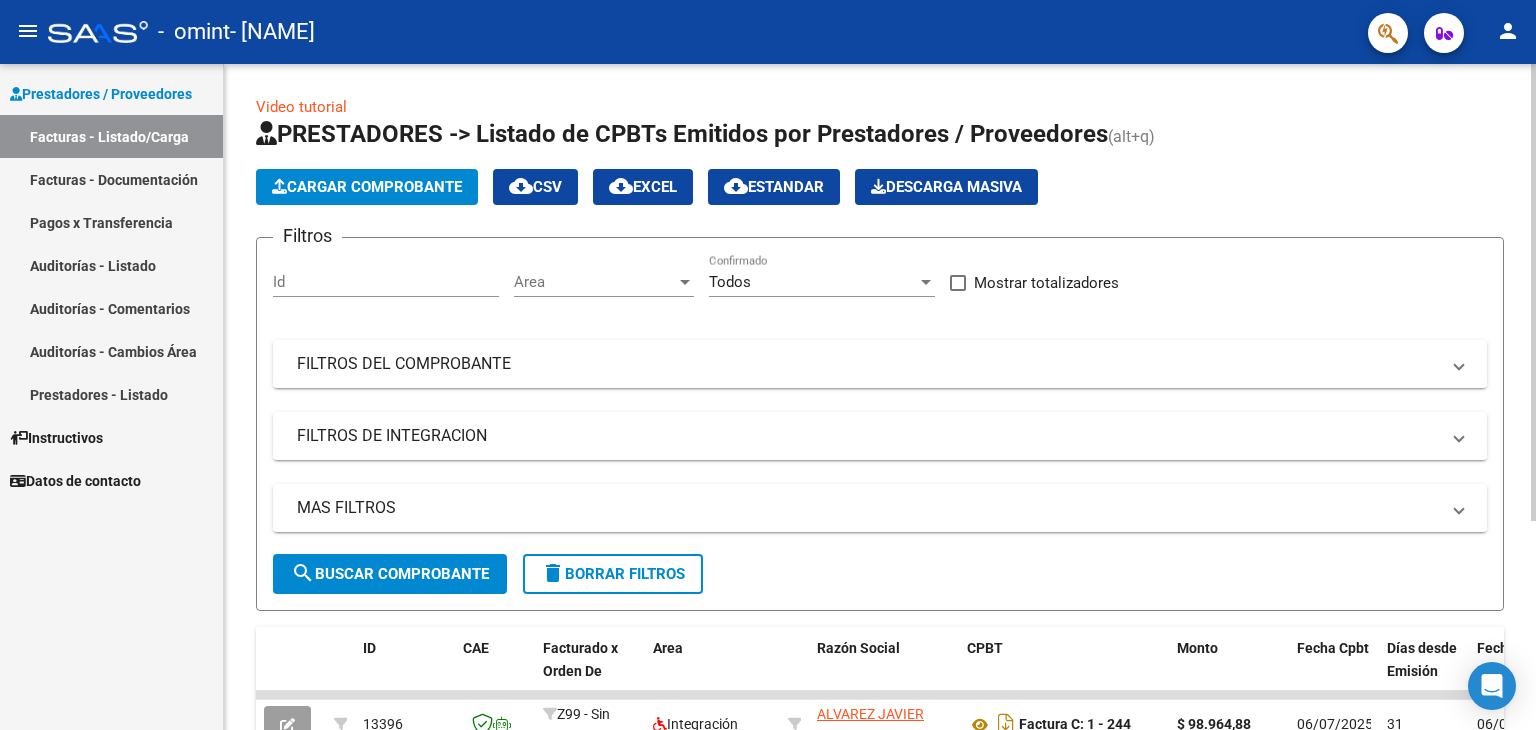 click on "Cargar Comprobante" 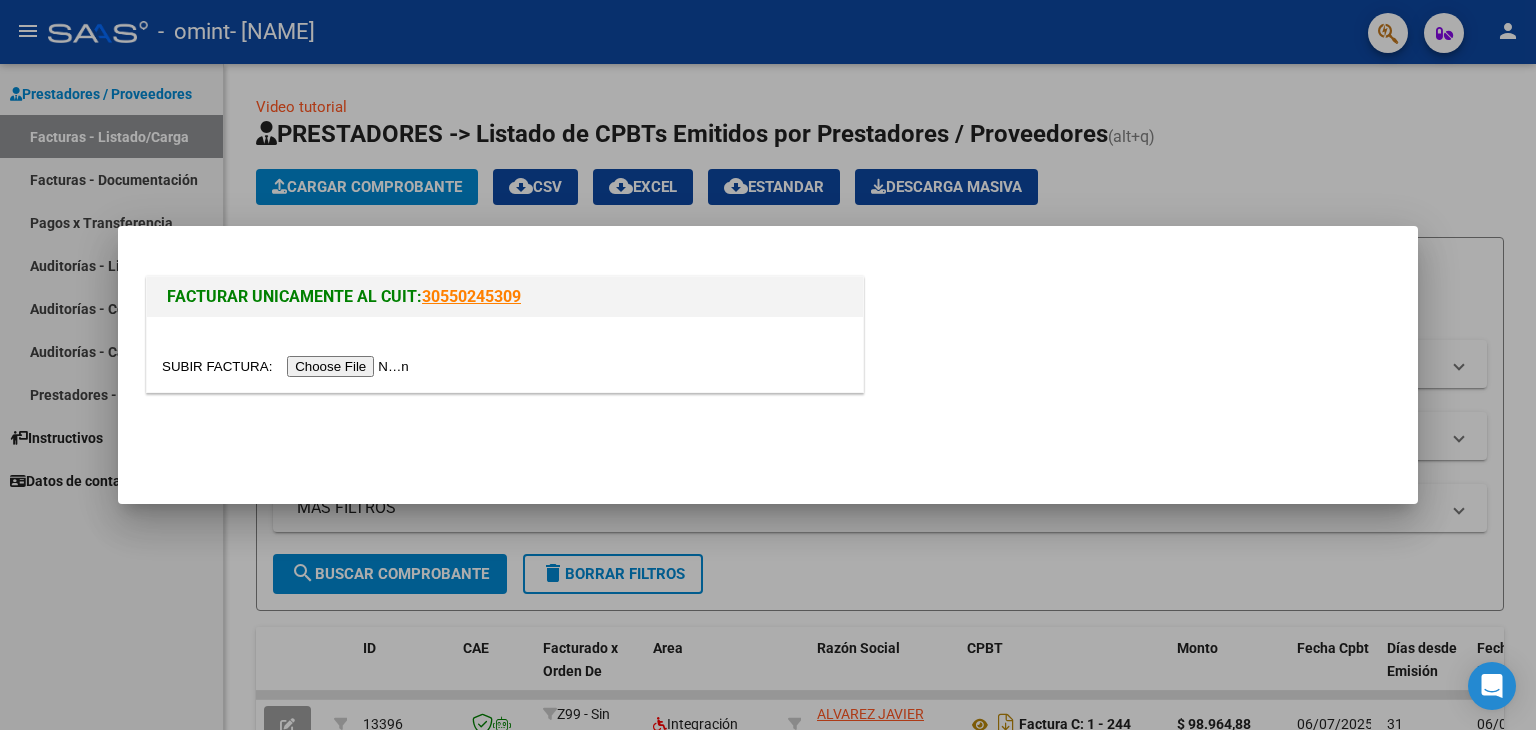 click at bounding box center [288, 366] 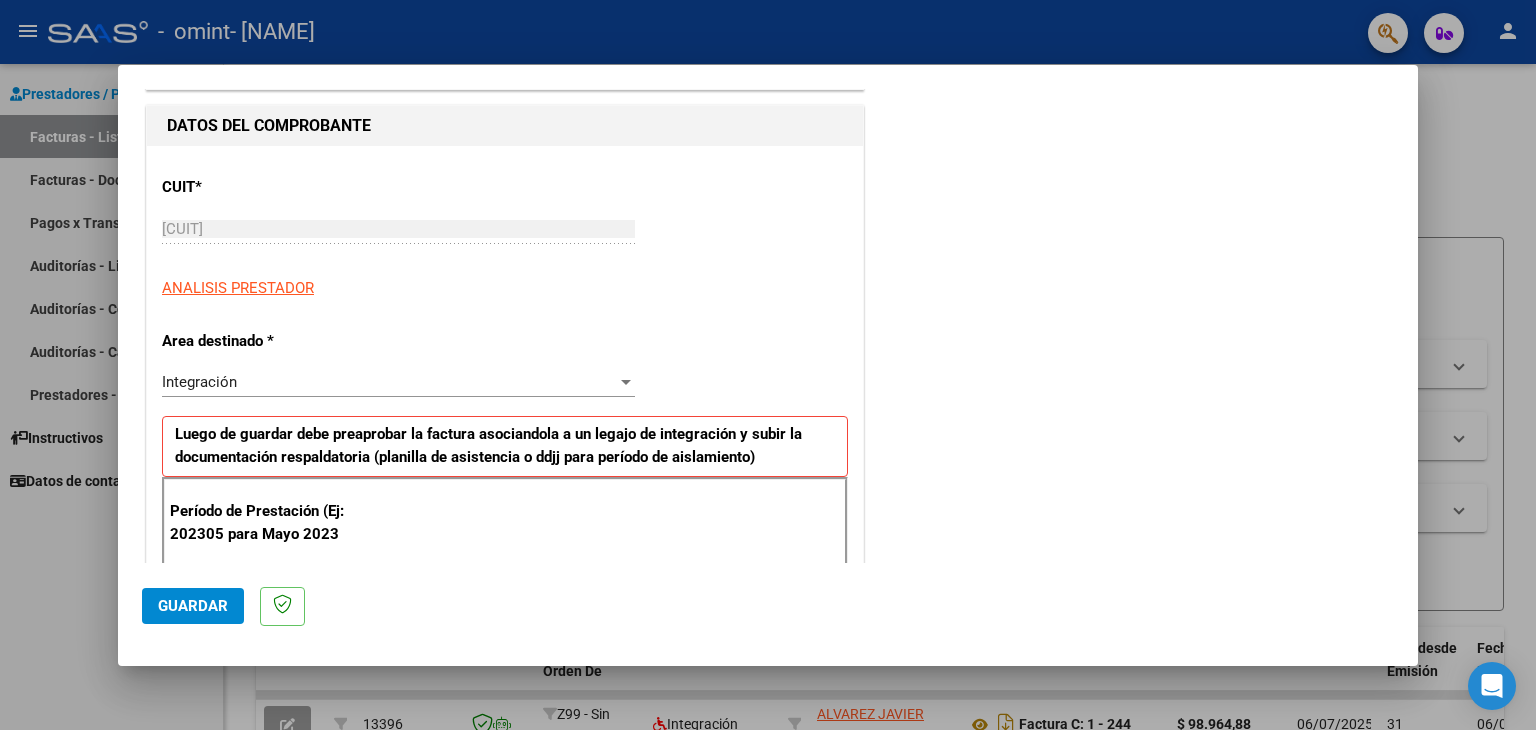 scroll, scrollTop: 200, scrollLeft: 0, axis: vertical 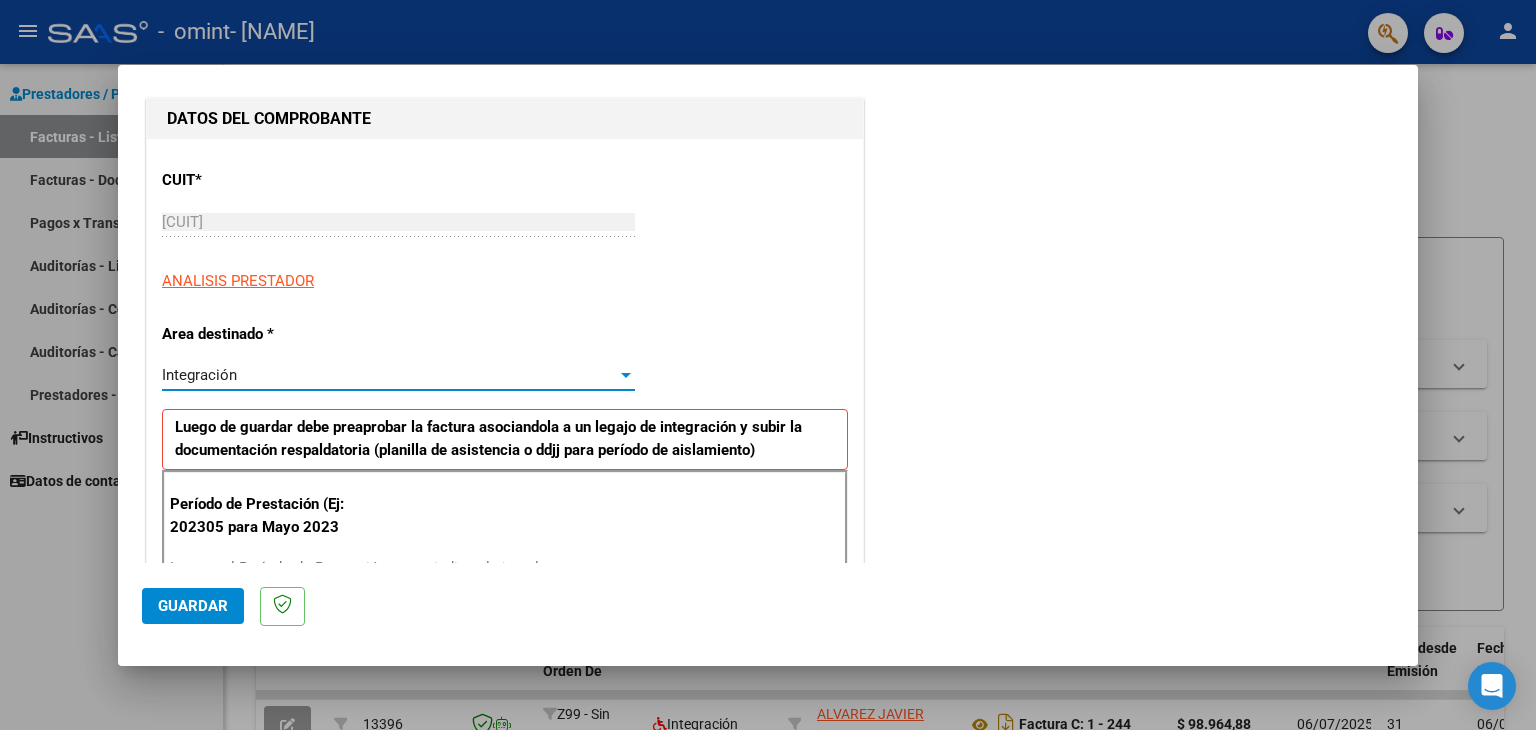 click on "Integración" at bounding box center (389, 375) 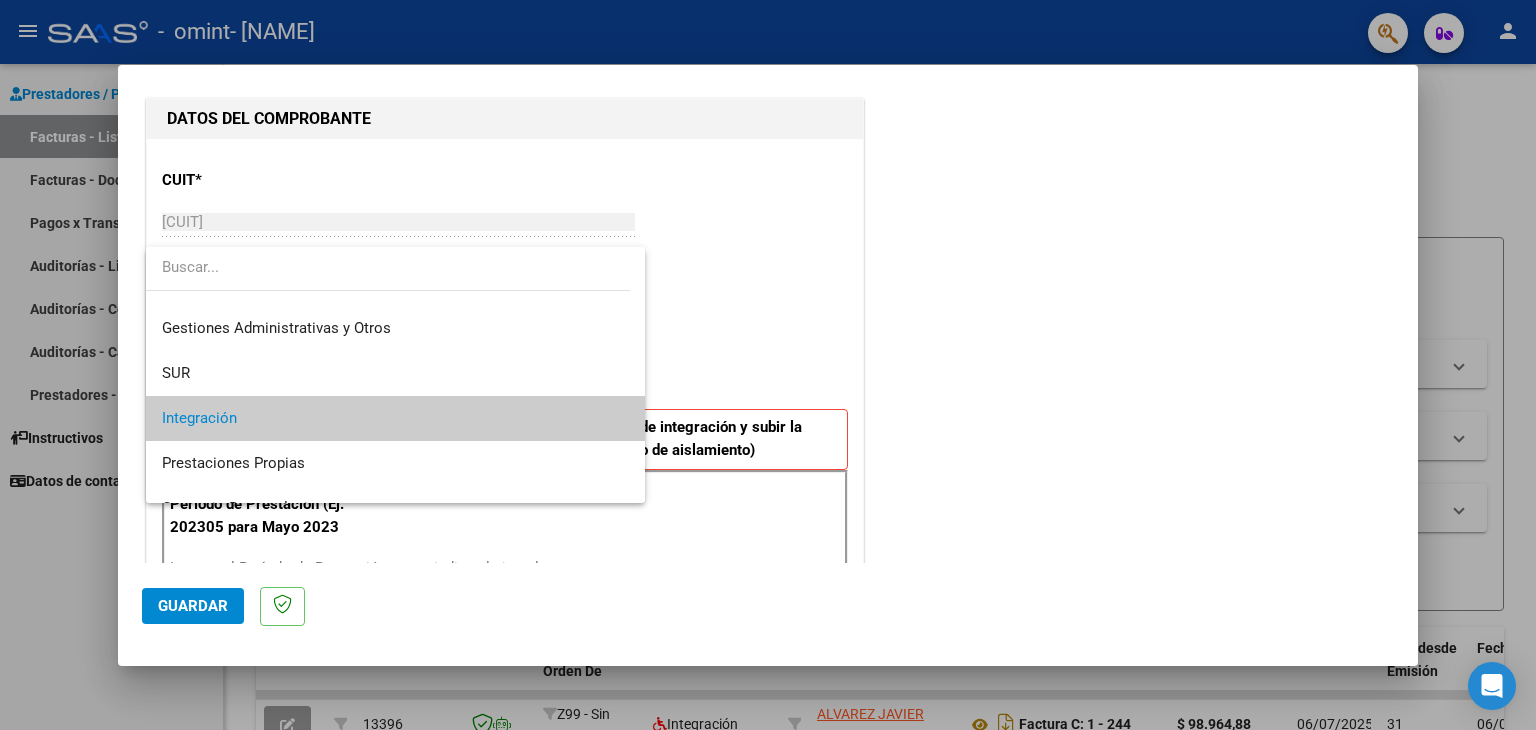 scroll, scrollTop: 0, scrollLeft: 0, axis: both 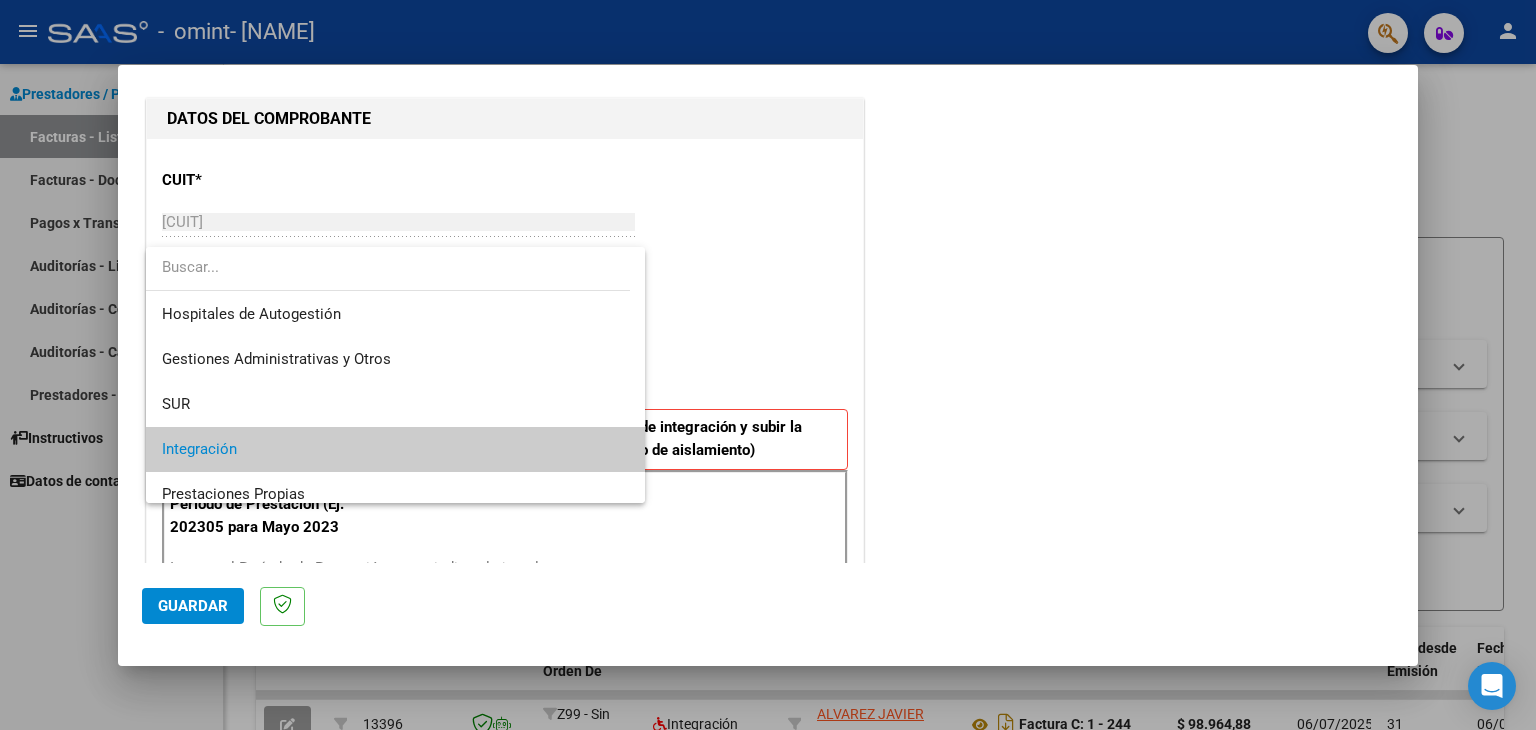 click on "Integración" at bounding box center [396, 449] 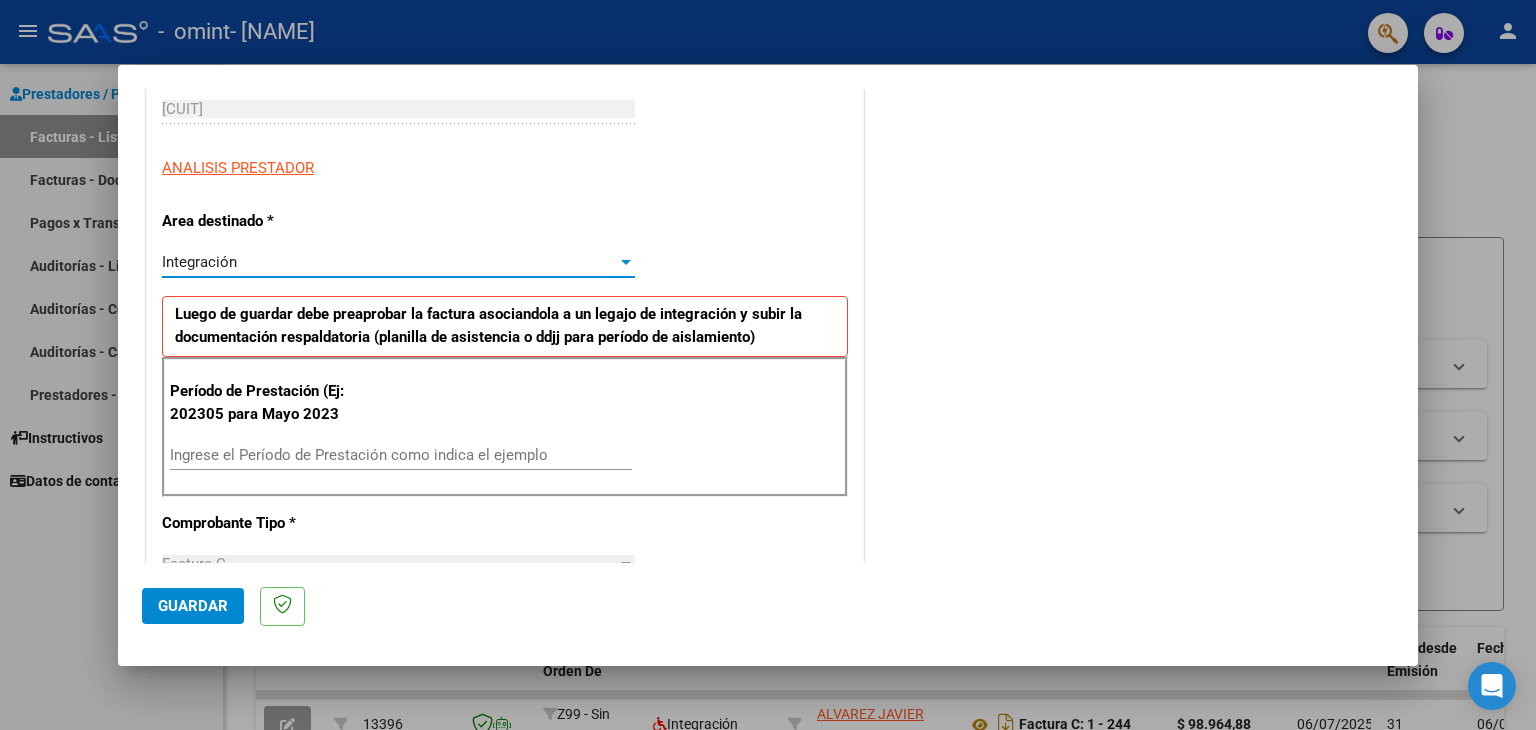 scroll, scrollTop: 400, scrollLeft: 0, axis: vertical 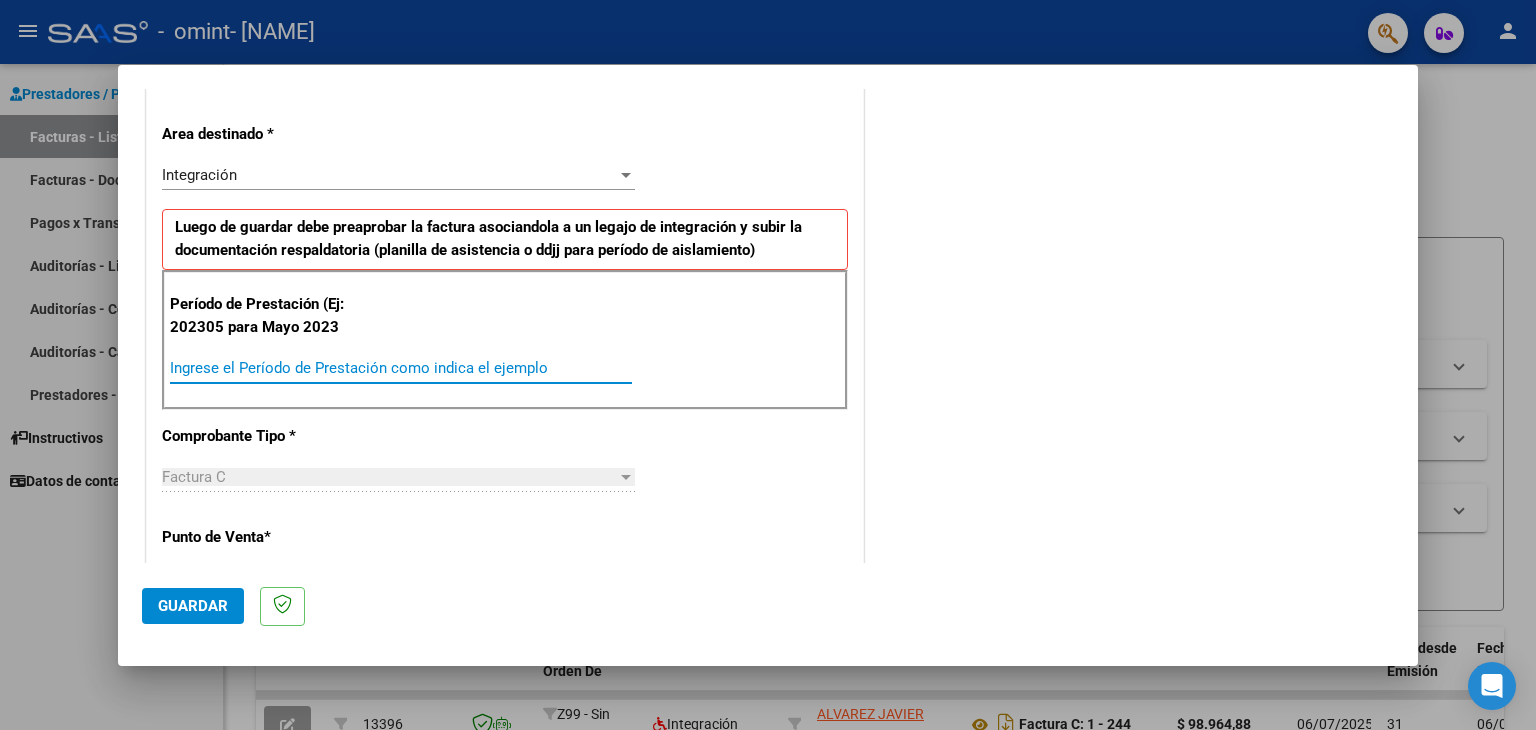 click on "Ingrese el Período de Prestación como indica el ejemplo" at bounding box center (401, 368) 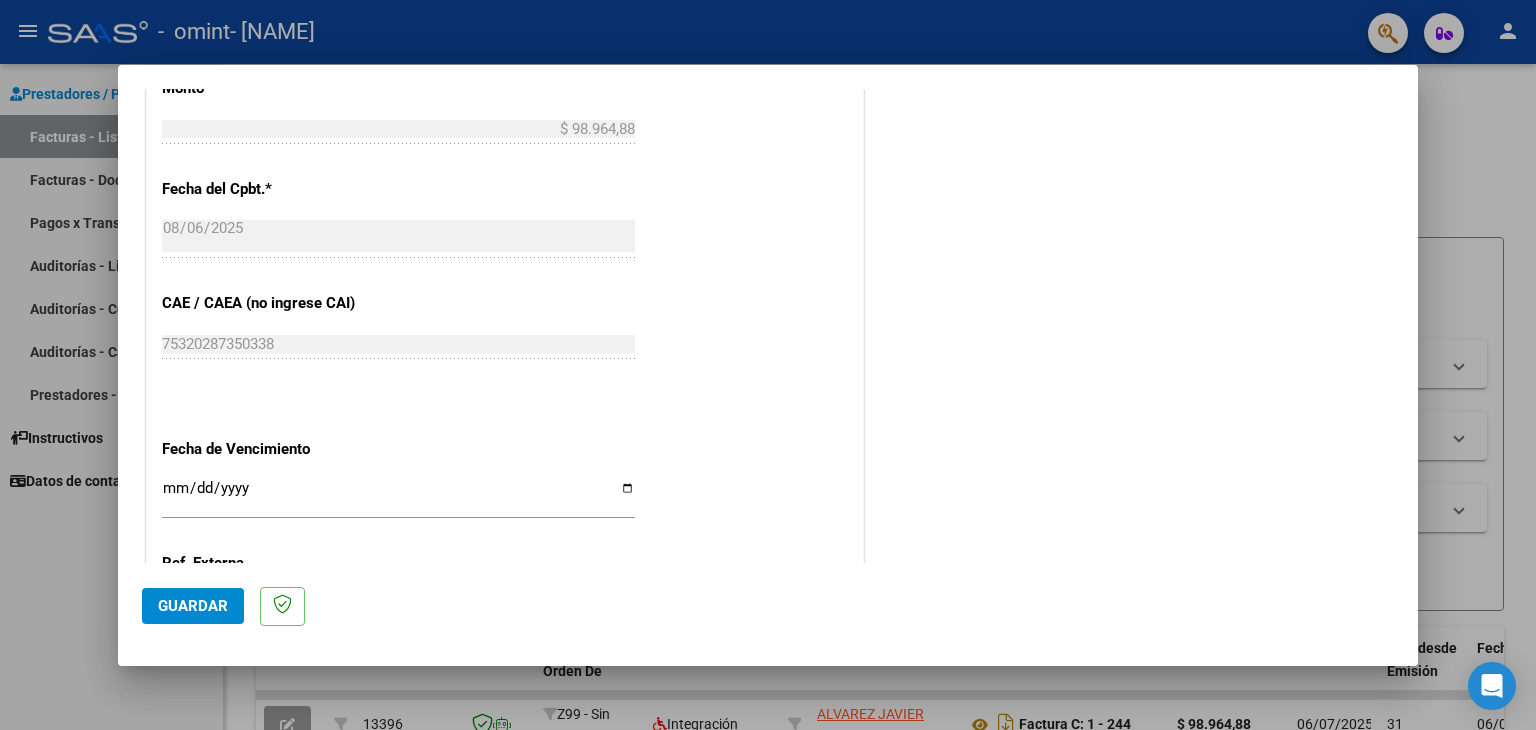 scroll, scrollTop: 1100, scrollLeft: 0, axis: vertical 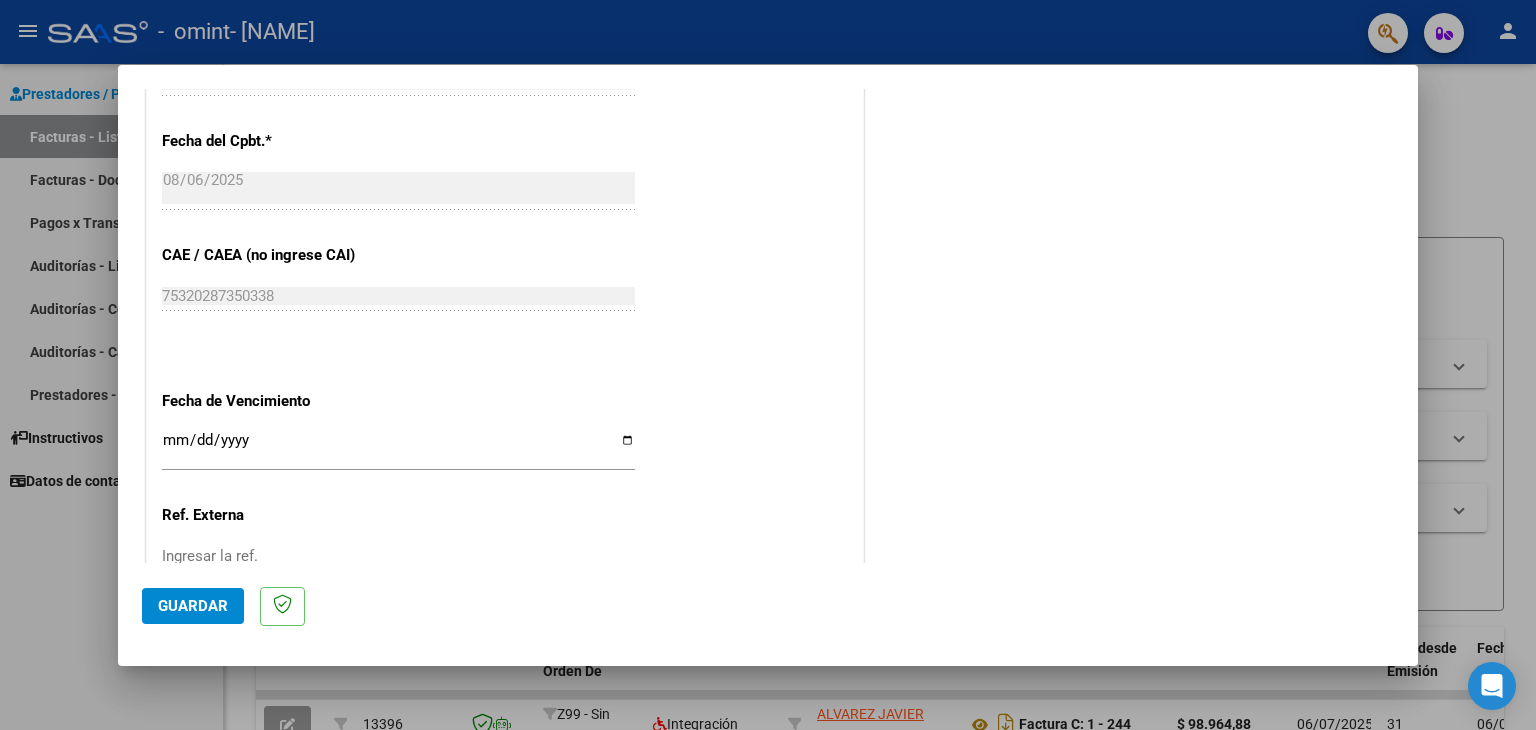 type on "202507" 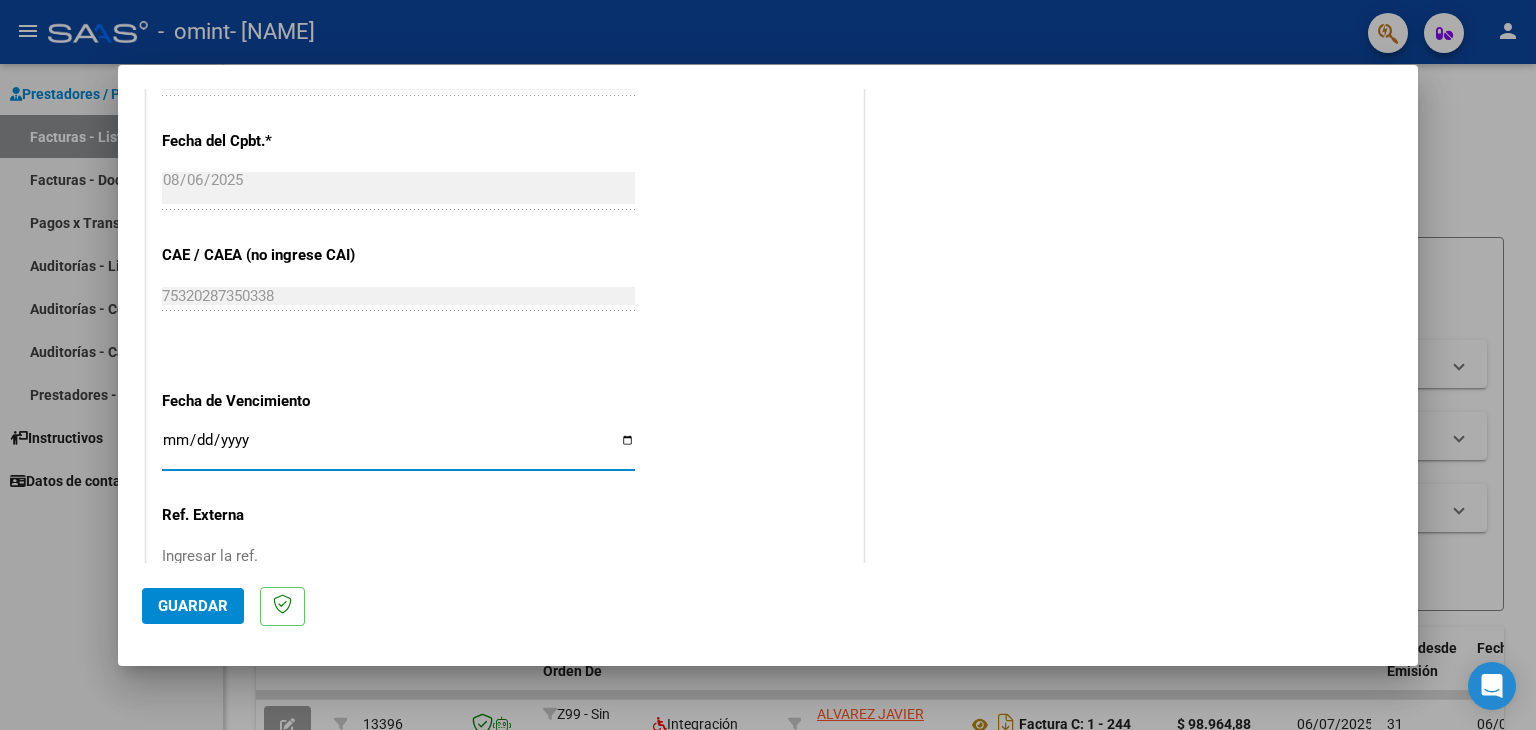 type on "2025-08-16" 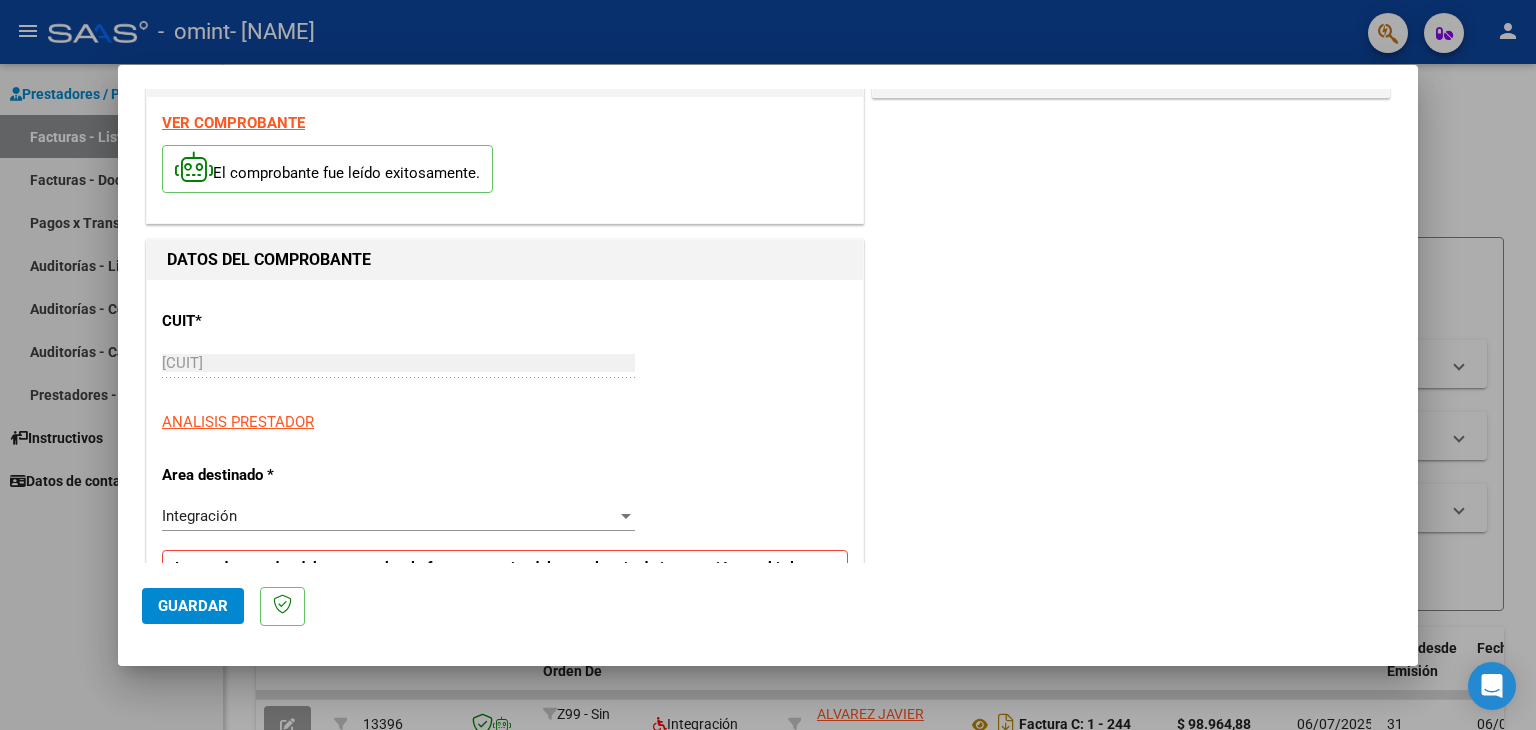 scroll, scrollTop: 0, scrollLeft: 0, axis: both 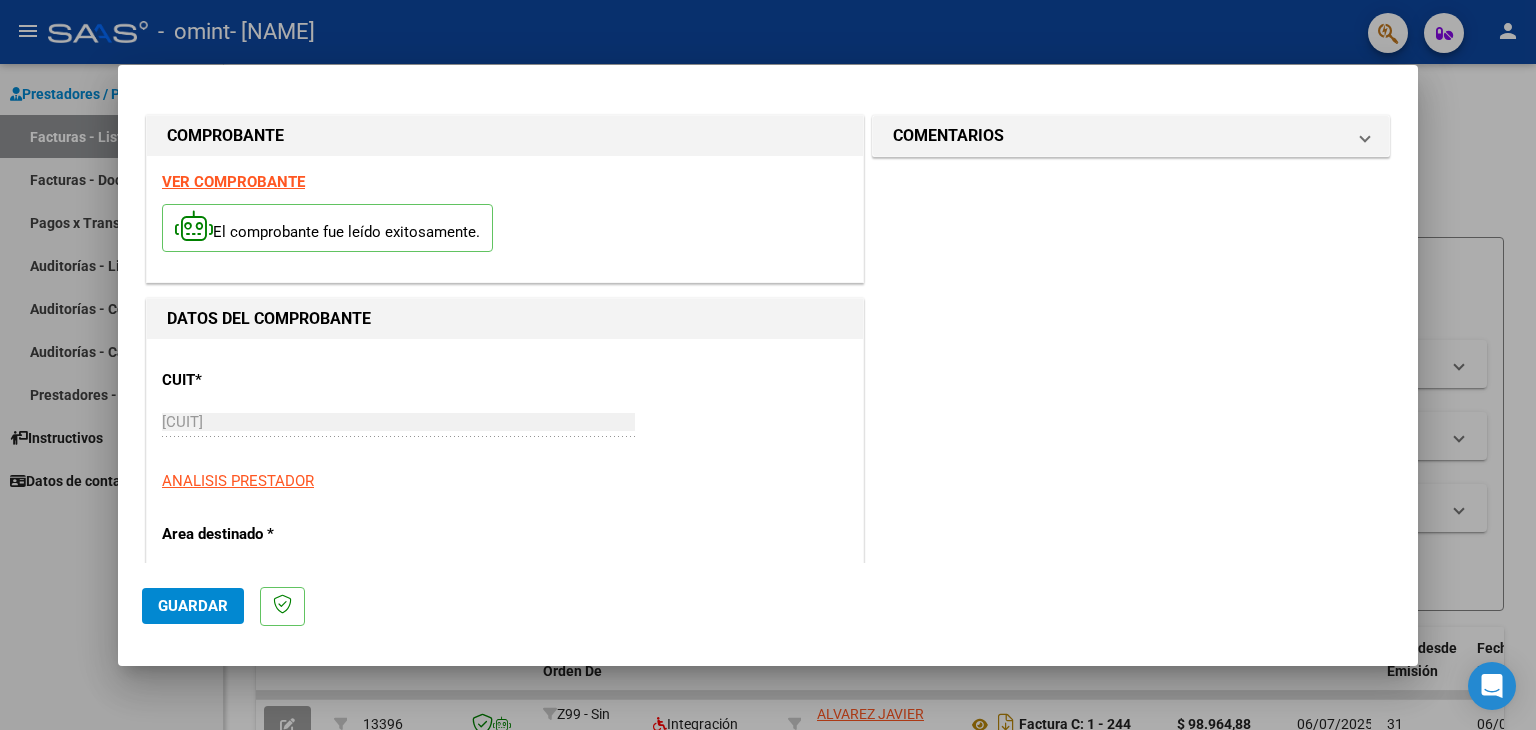 click on "COMENTARIOS Comentarios del Prestador / Gerenciador:" at bounding box center [1131, 961] 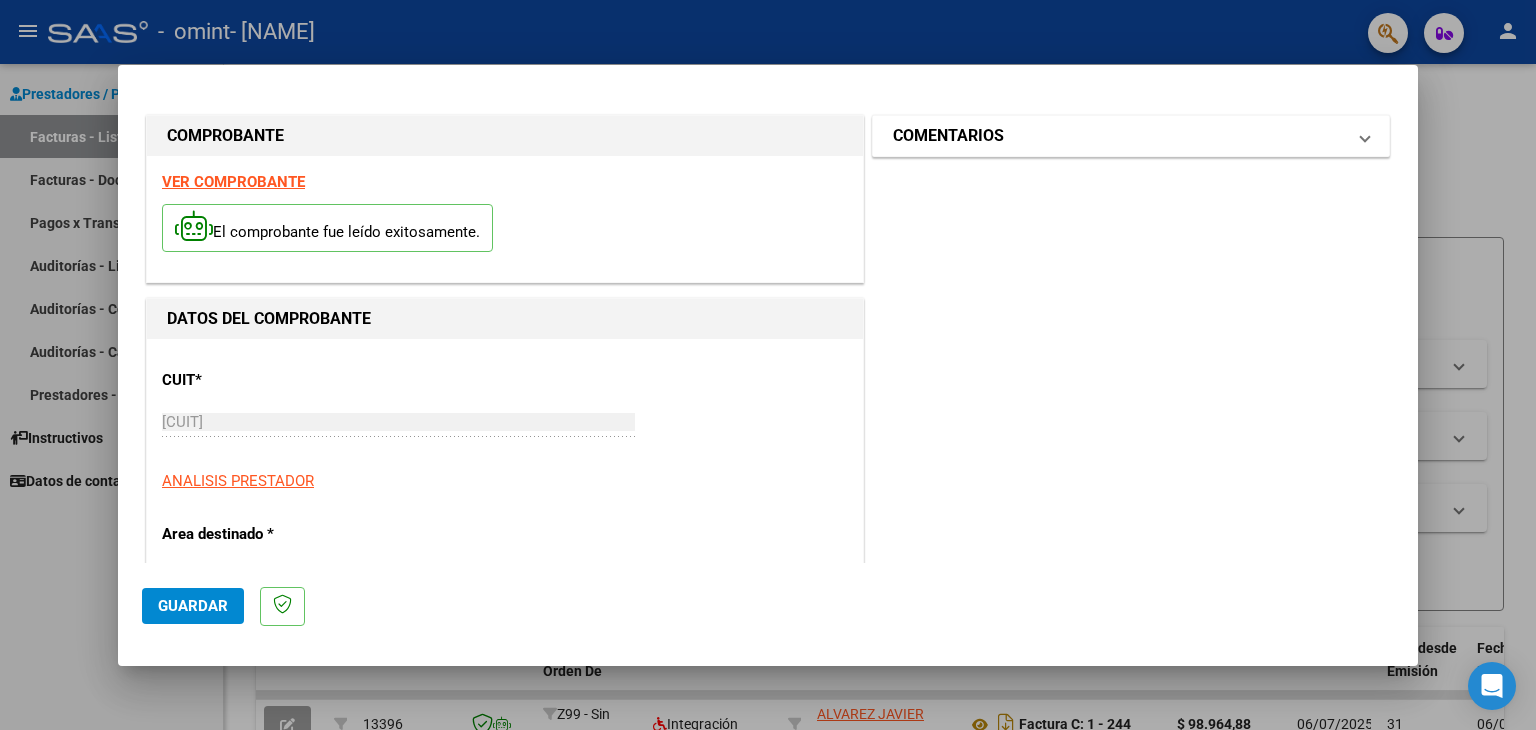click on "COMENTARIOS" at bounding box center [1131, 136] 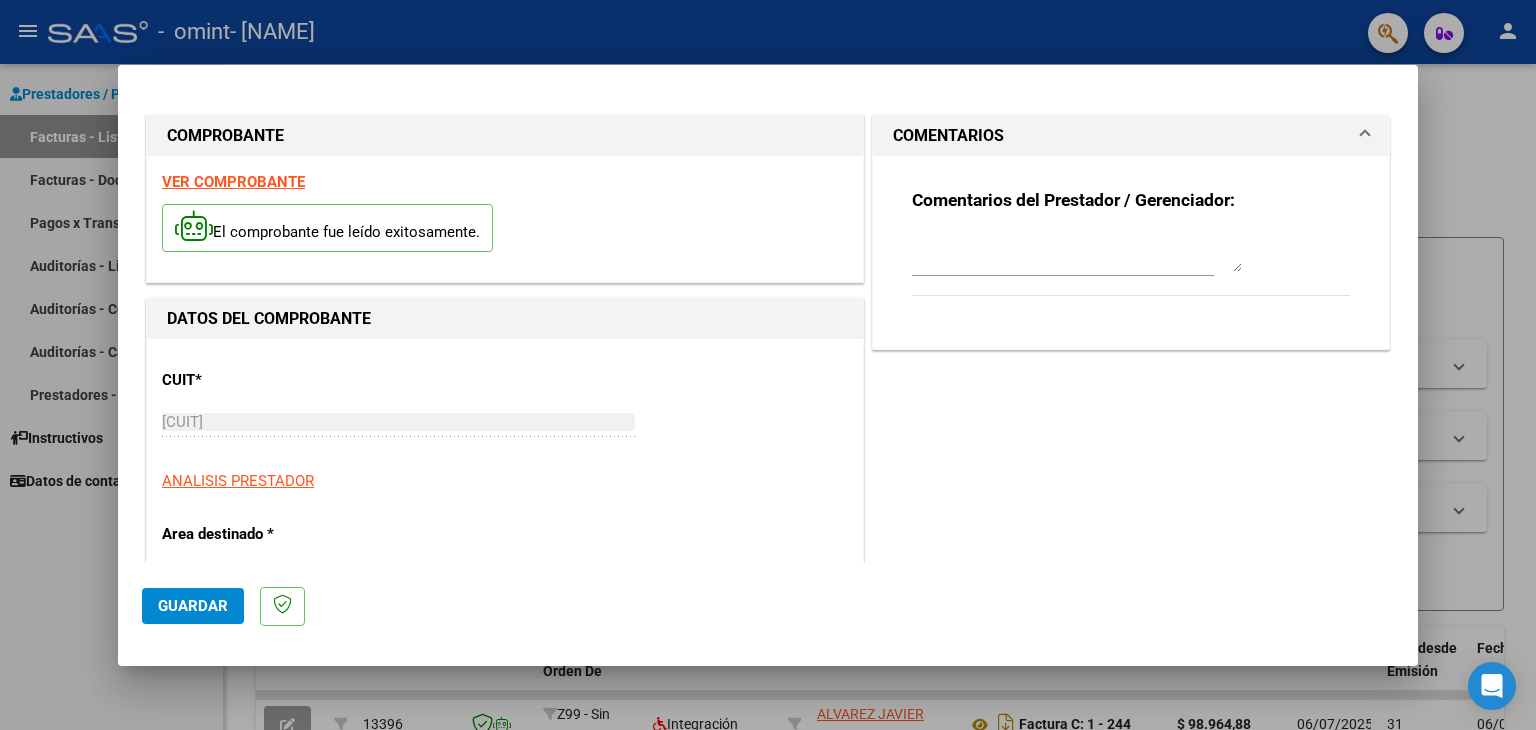 click on "COMENTARIOS" at bounding box center (1131, 136) 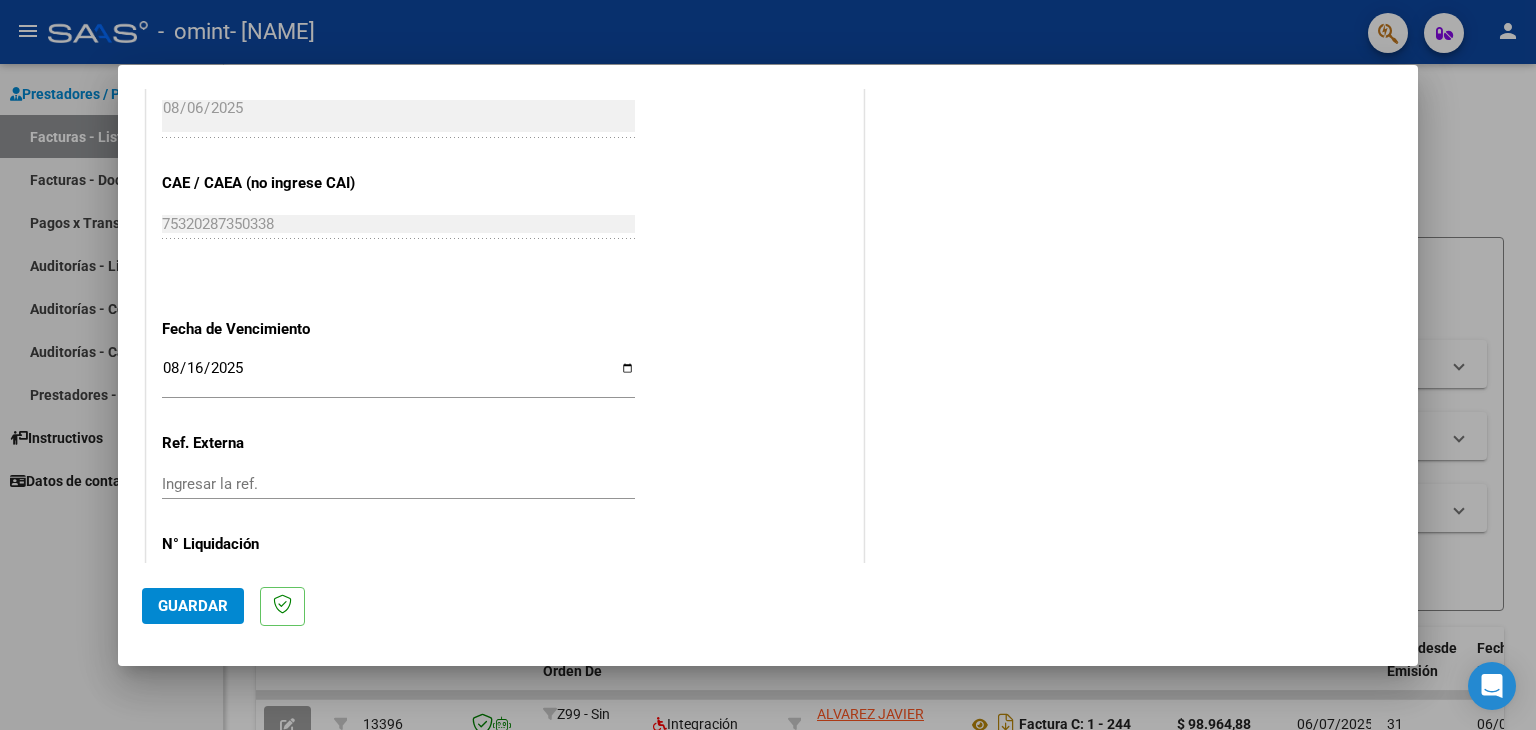 scroll, scrollTop: 1245, scrollLeft: 0, axis: vertical 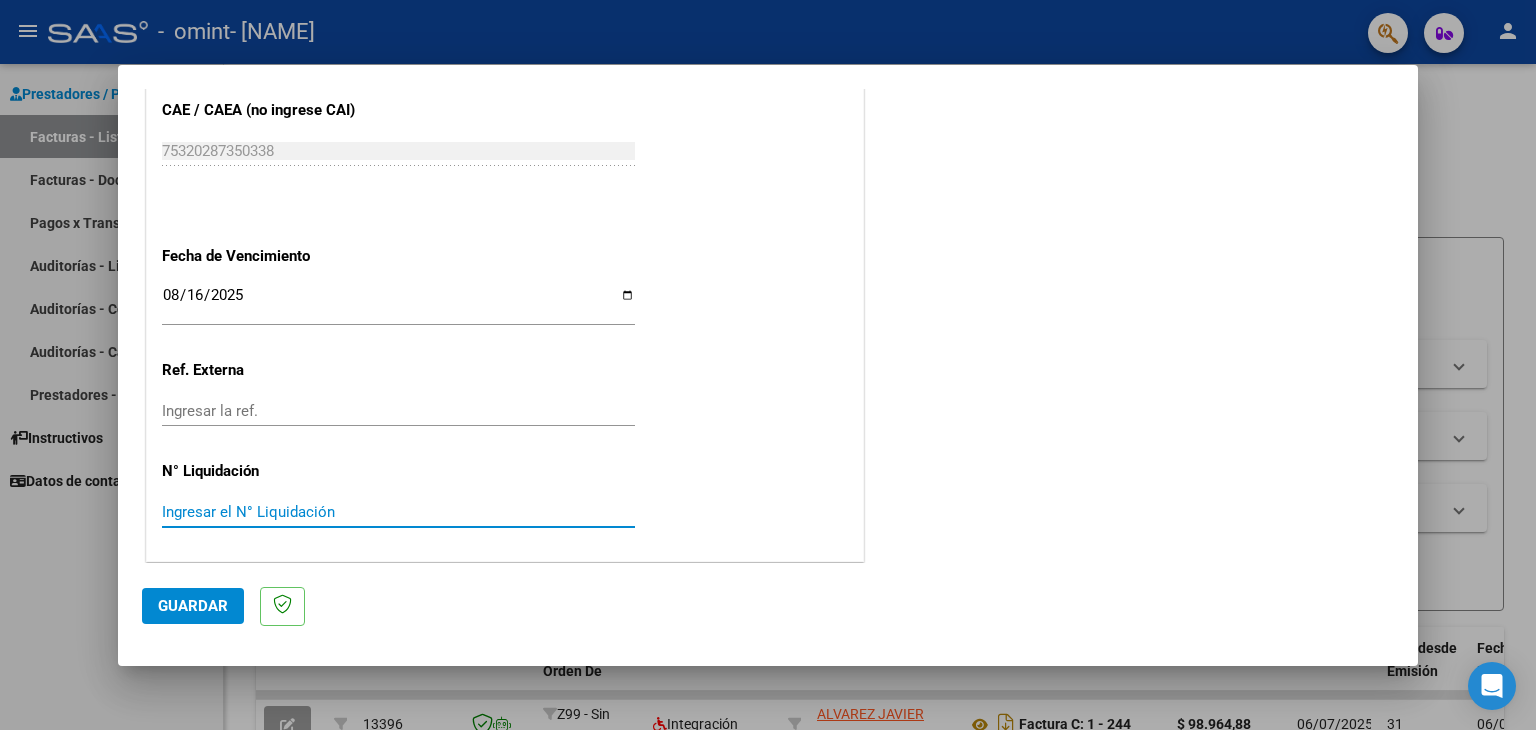 click on "Ingresar el N° Liquidación" at bounding box center [398, 512] 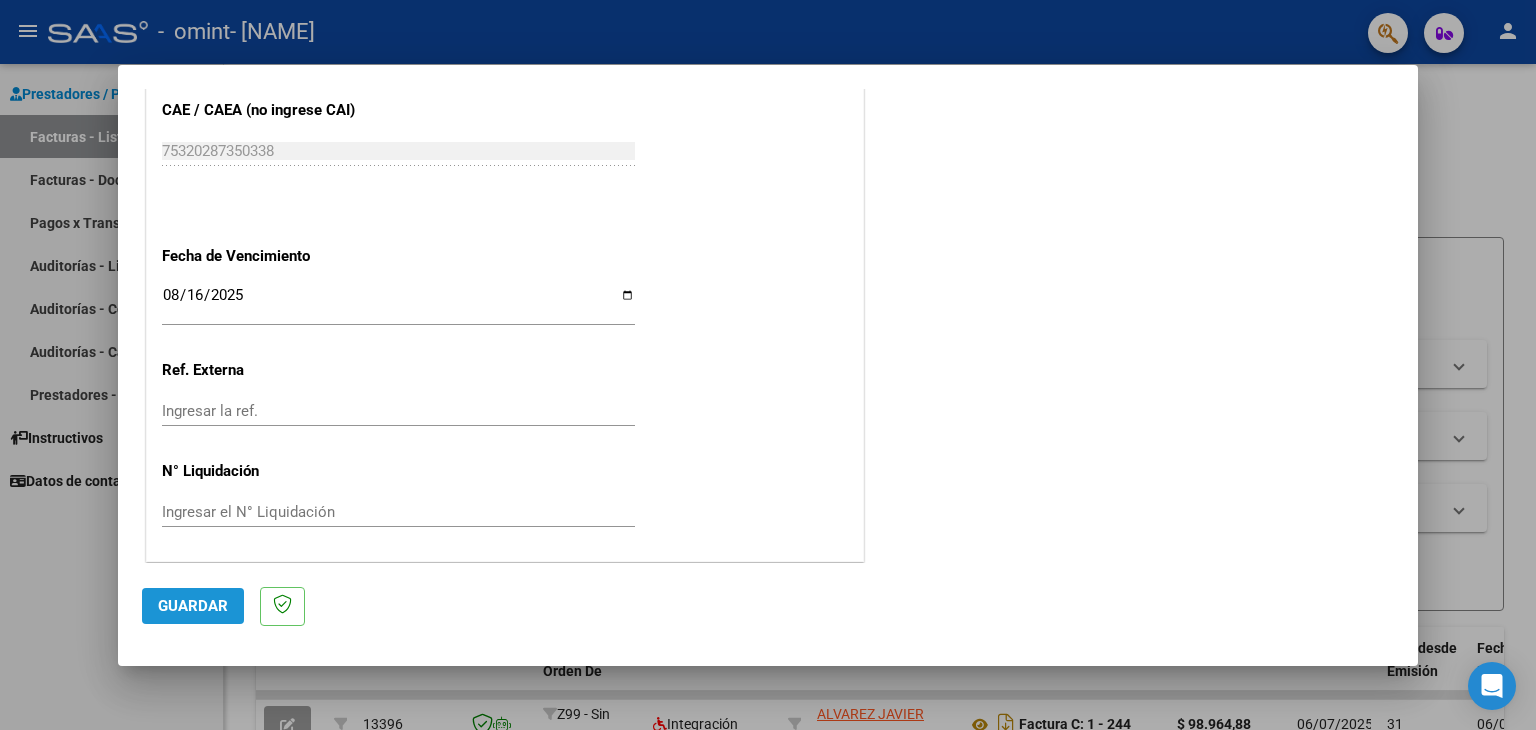 click on "Guardar" 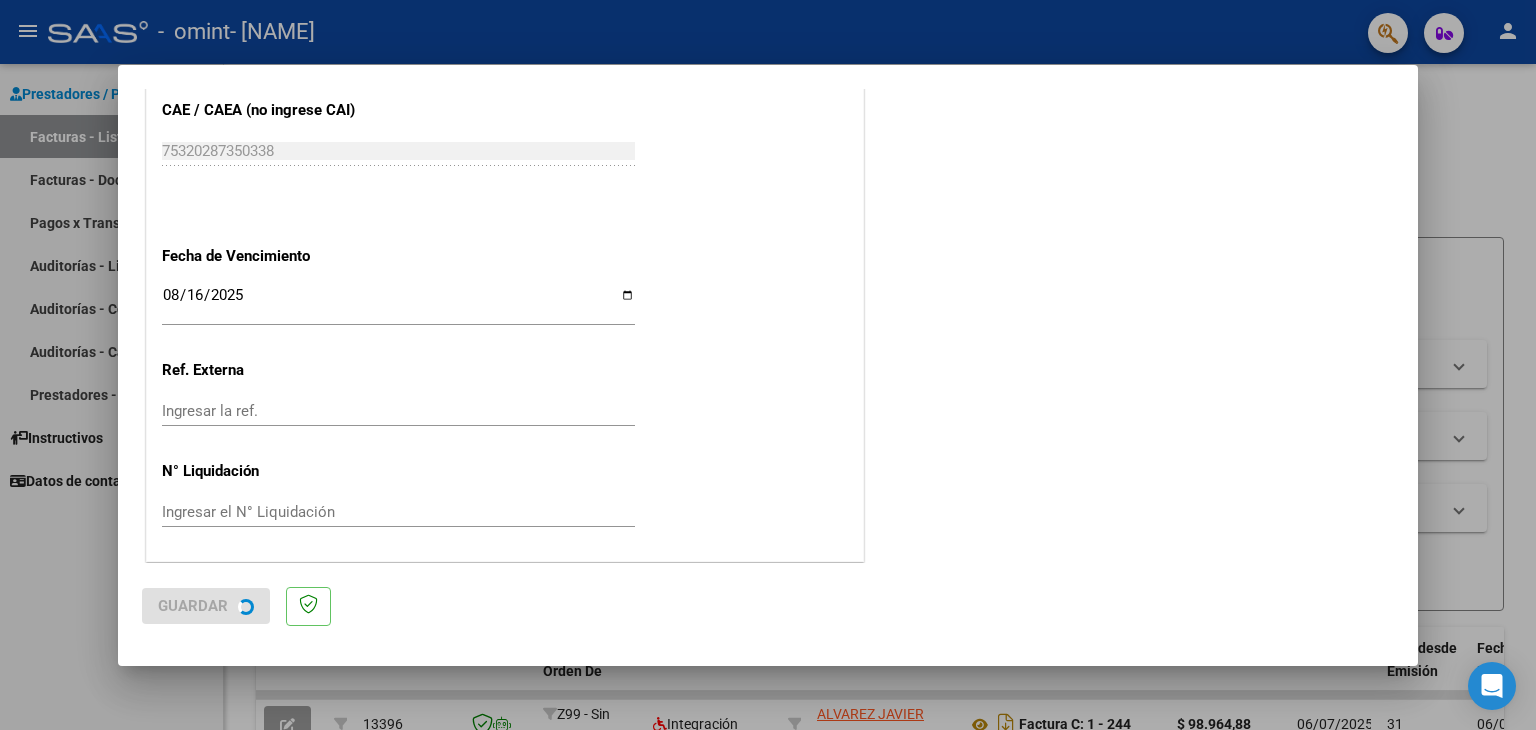 scroll, scrollTop: 0, scrollLeft: 0, axis: both 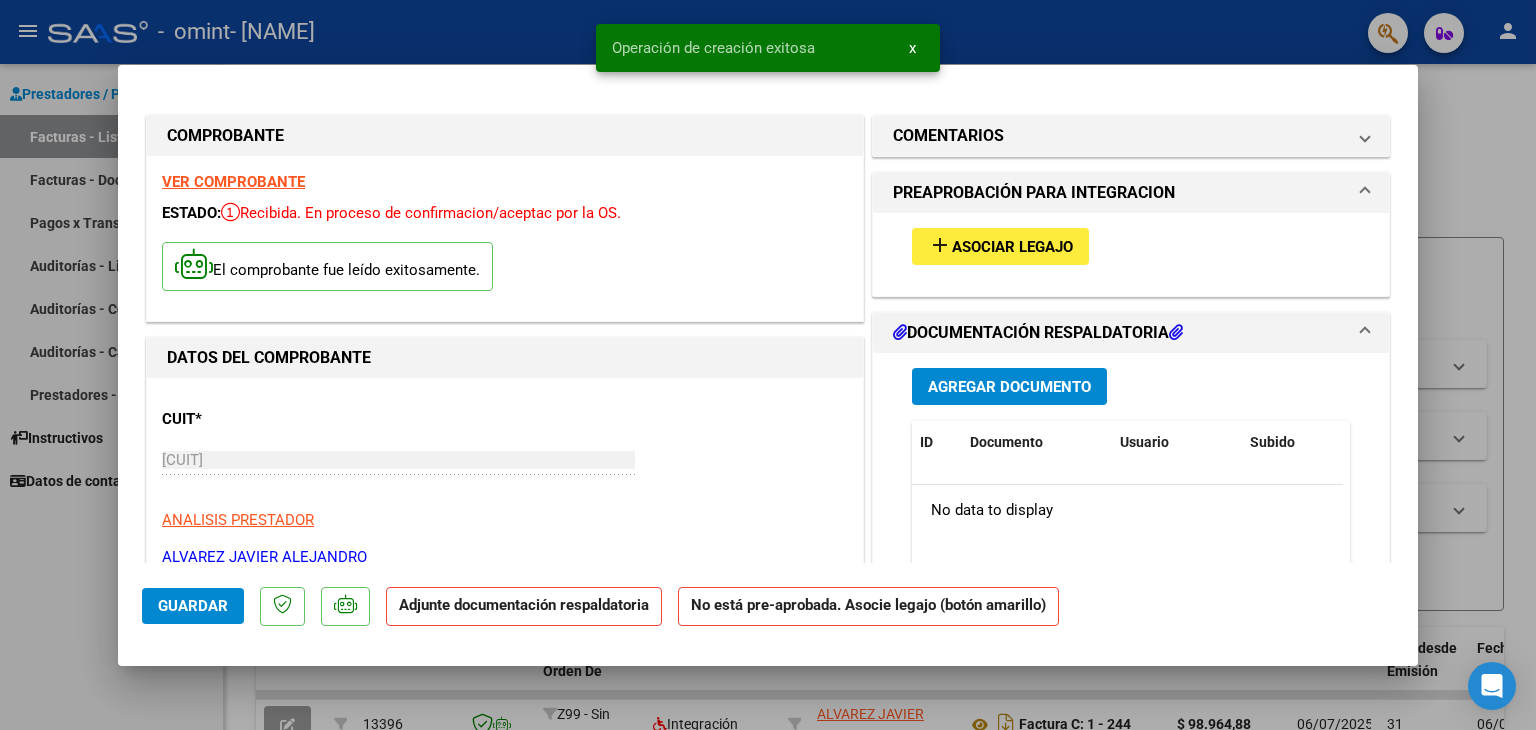 click on "Asociar Legajo" at bounding box center [1012, 247] 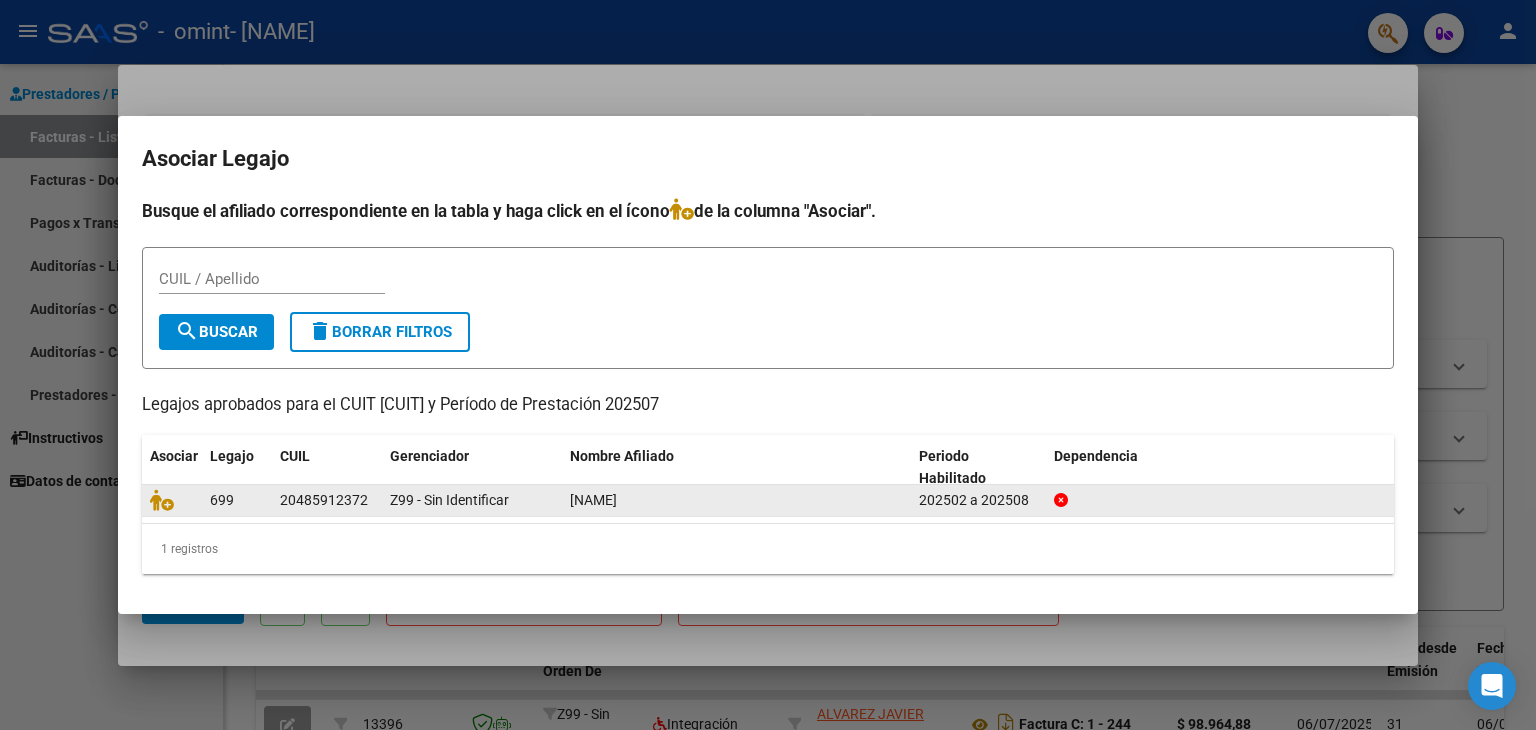 click on "[NAME]" 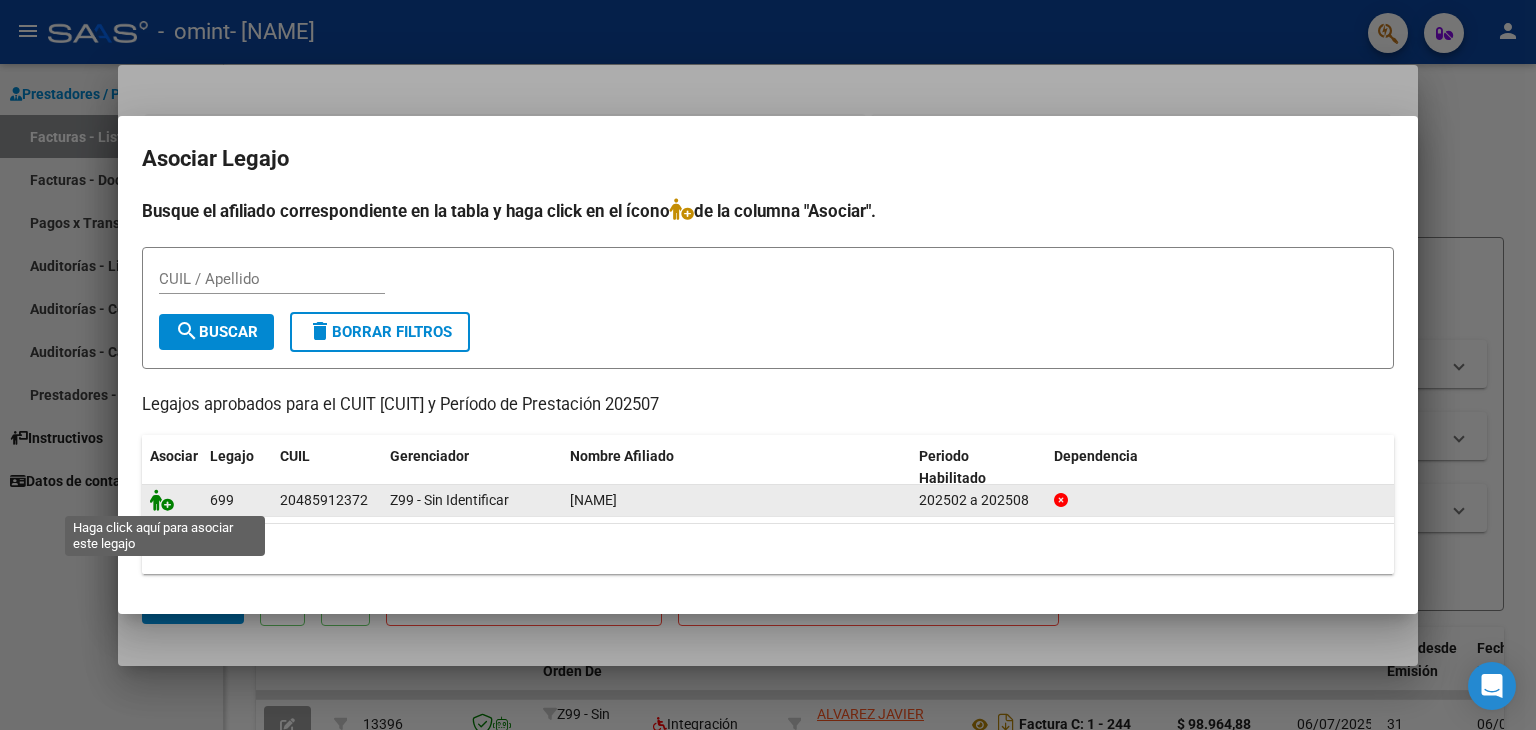 click 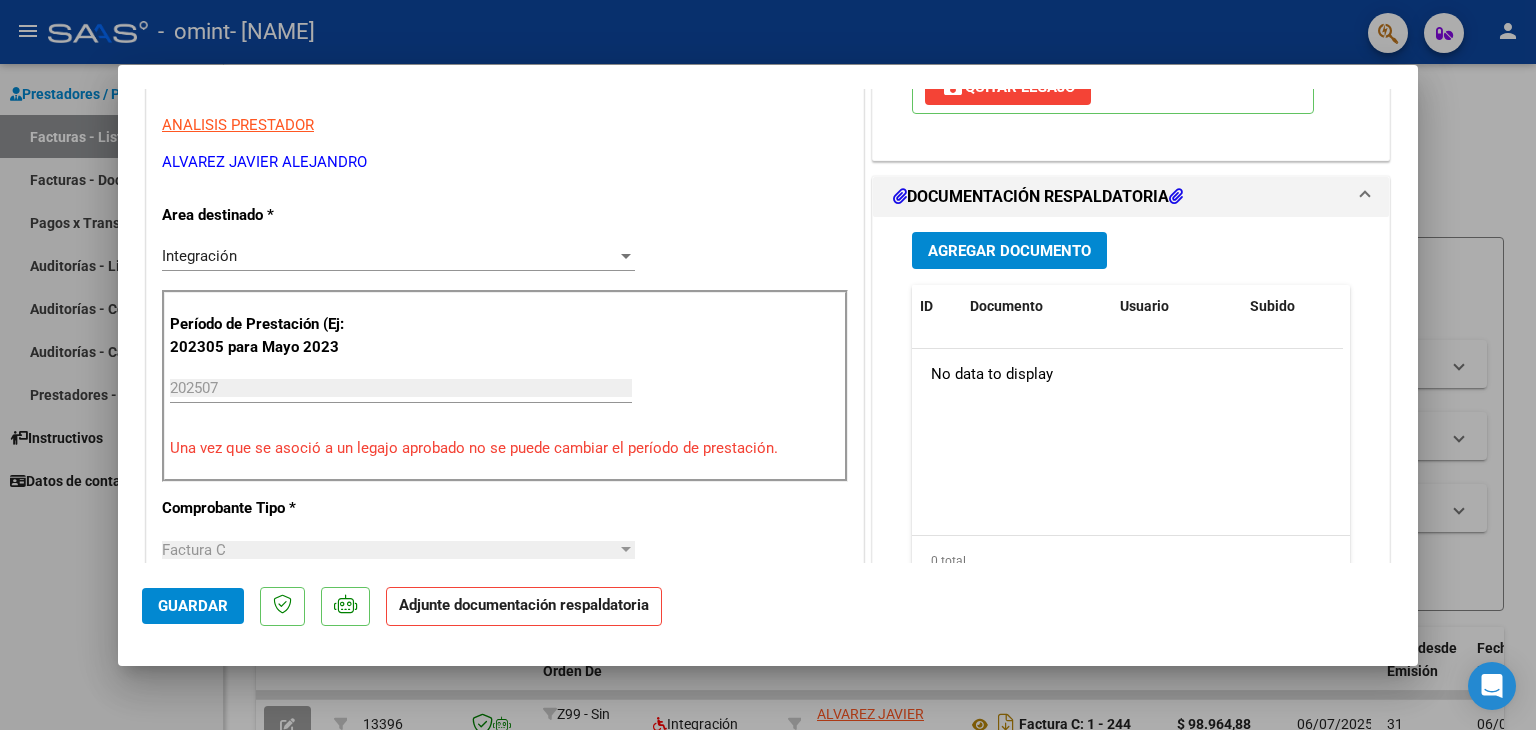 scroll, scrollTop: 300, scrollLeft: 0, axis: vertical 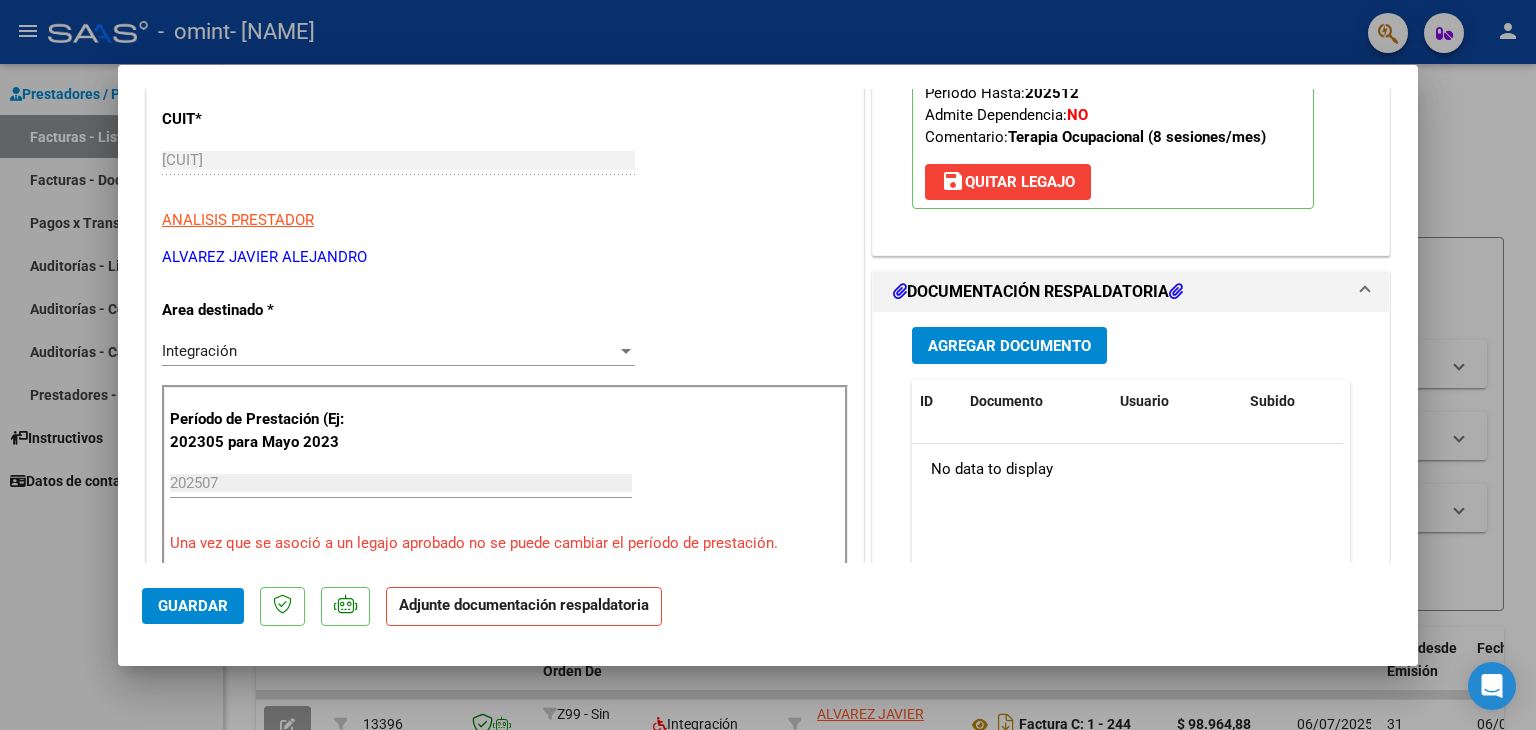 click on "Agregar Documento" at bounding box center (1009, 345) 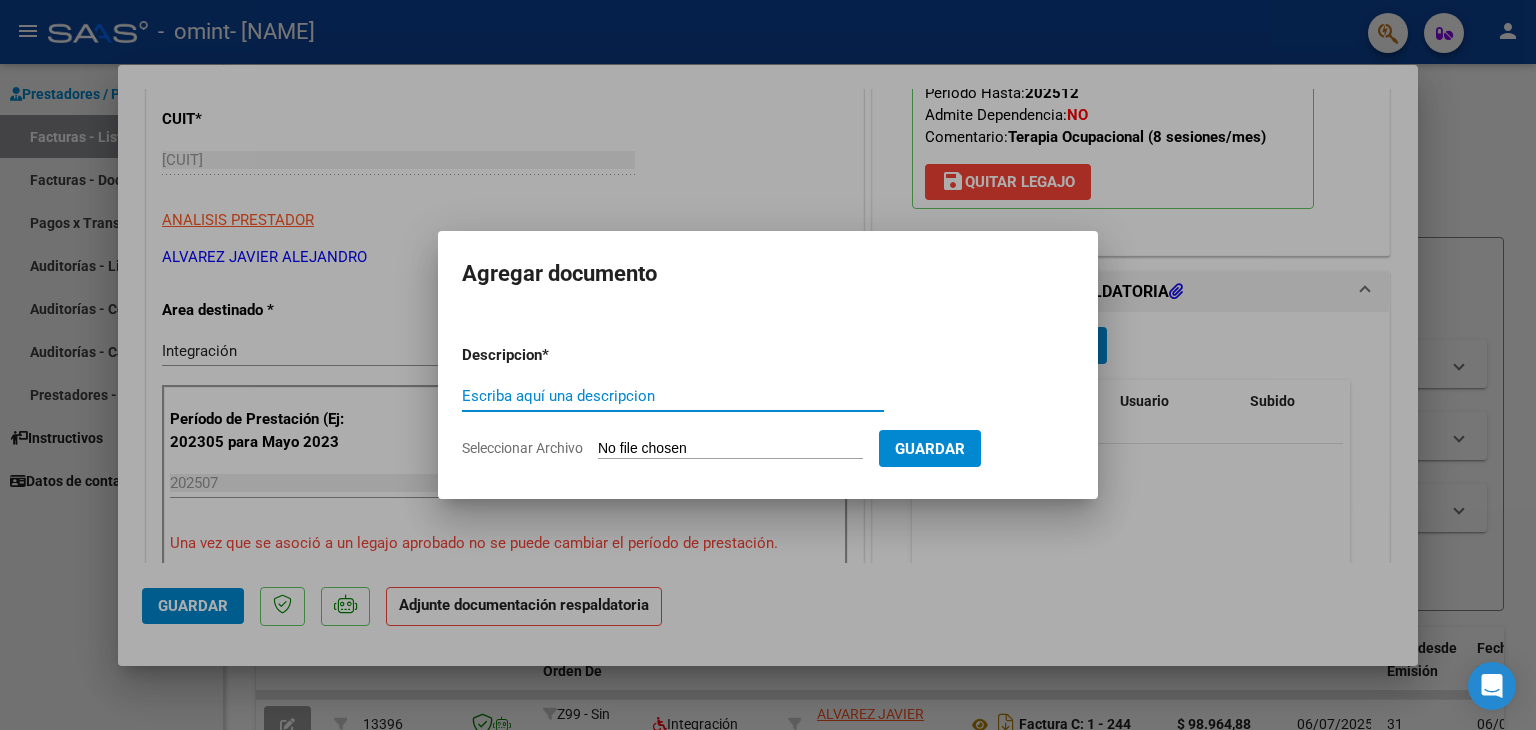 click on "Escriba aquí una descripcion" at bounding box center [673, 396] 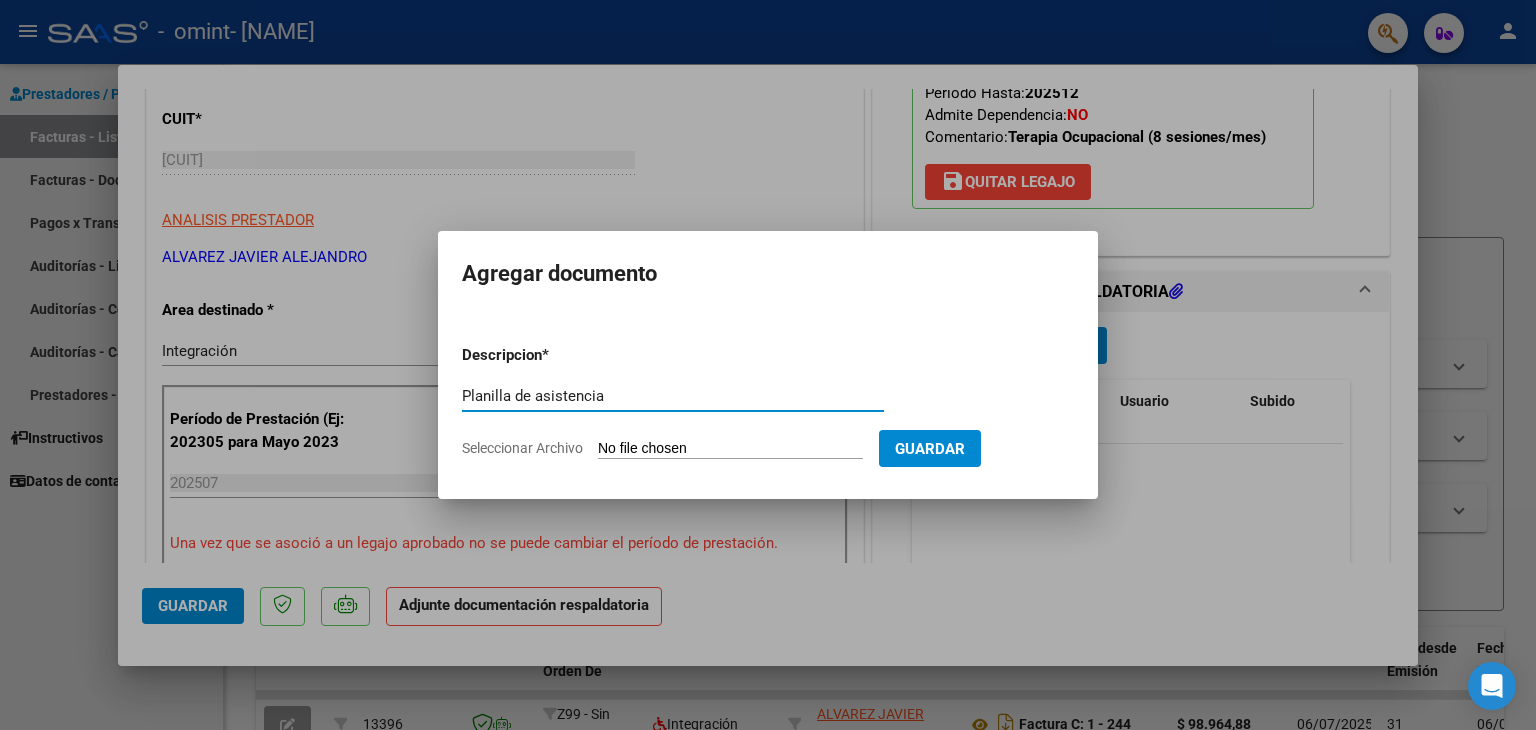 type on "Planilla de asistencia" 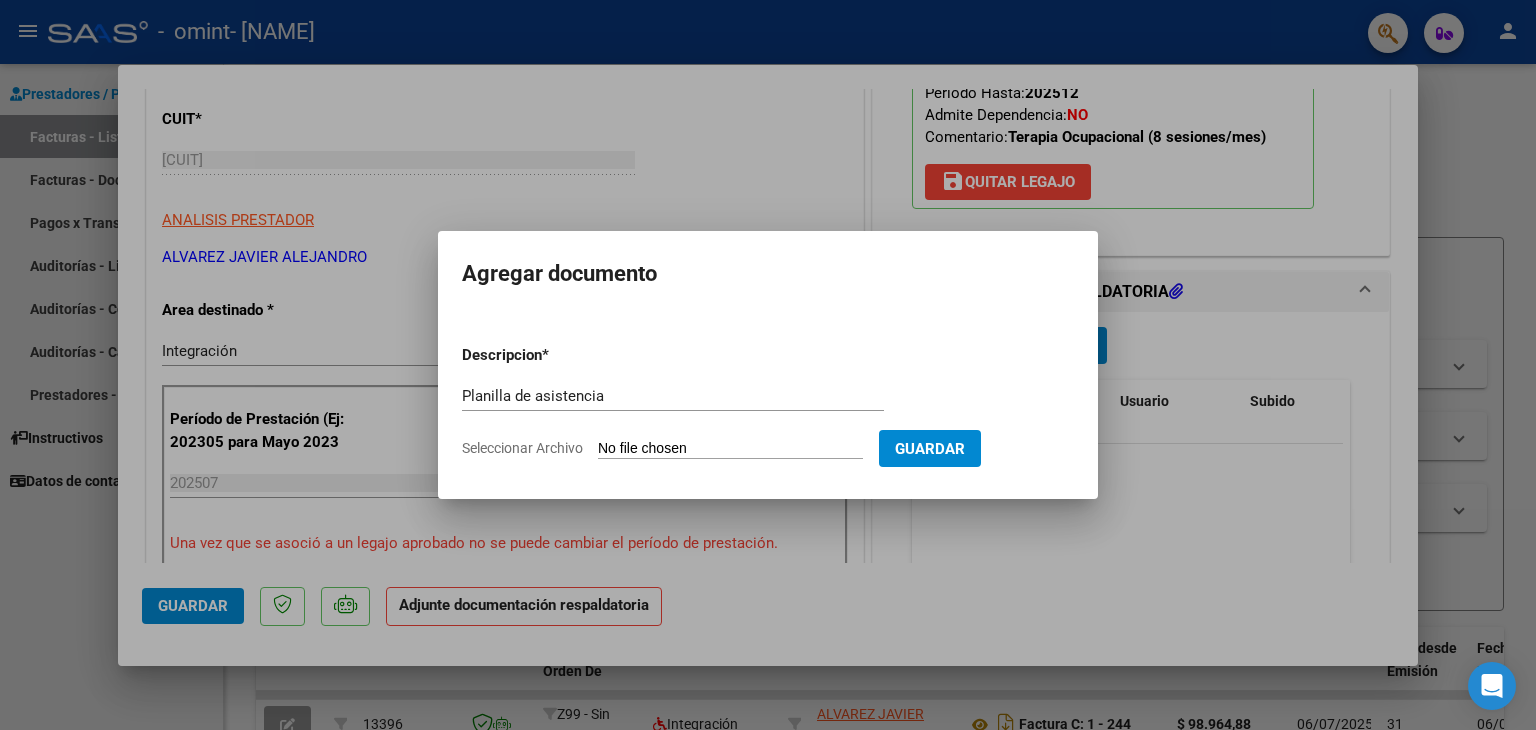 click on "Seleccionar Archivo" at bounding box center (730, 449) 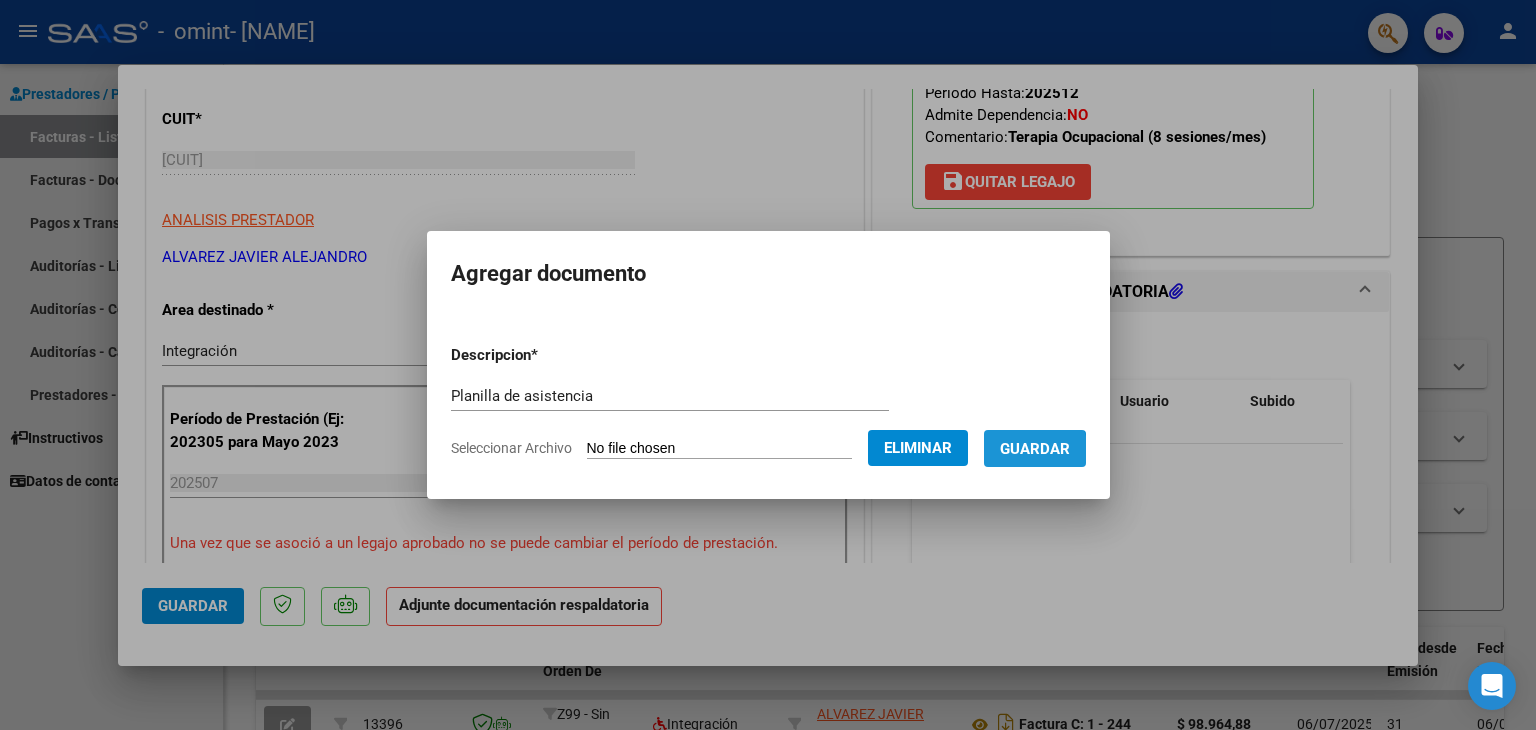 click on "Guardar" at bounding box center (1035, 449) 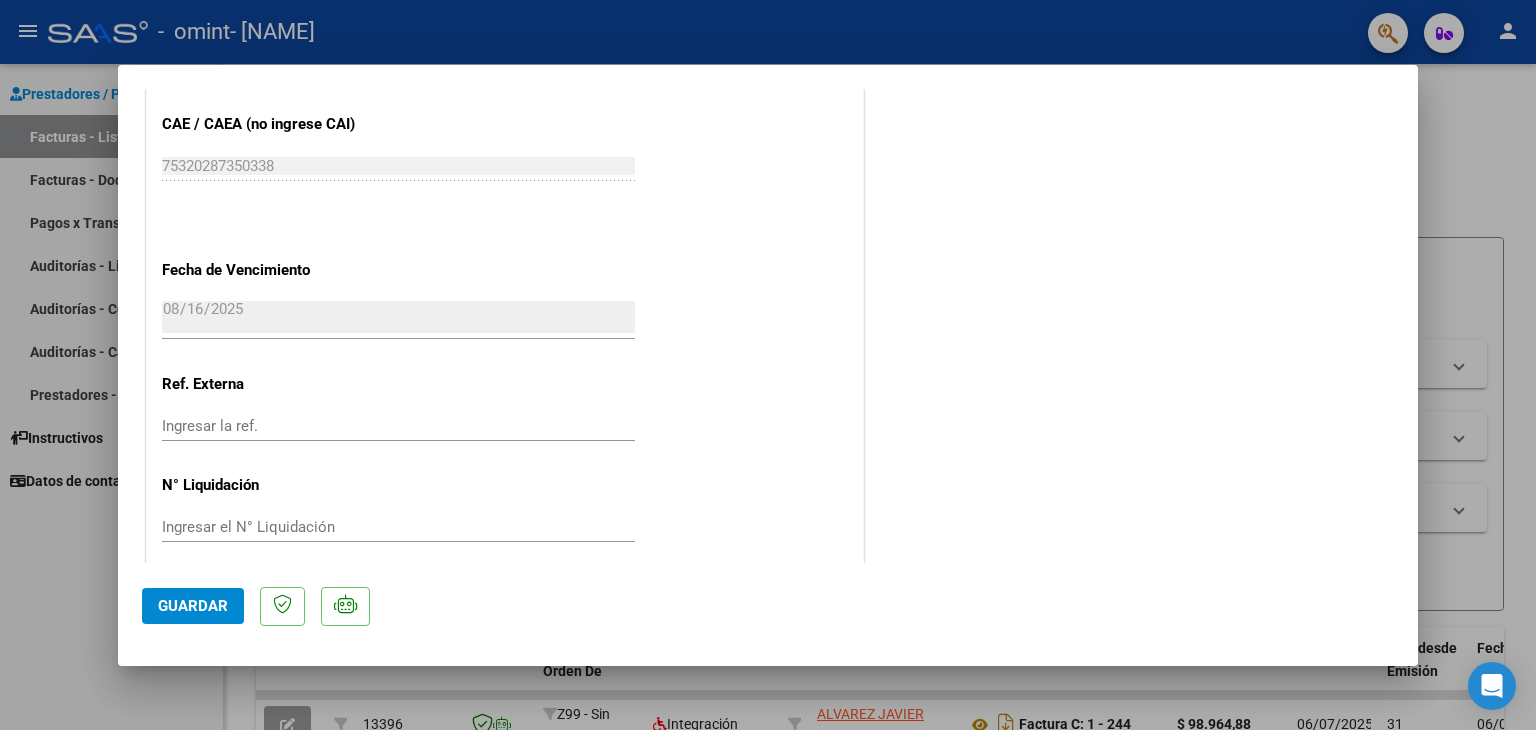 scroll, scrollTop: 1313, scrollLeft: 0, axis: vertical 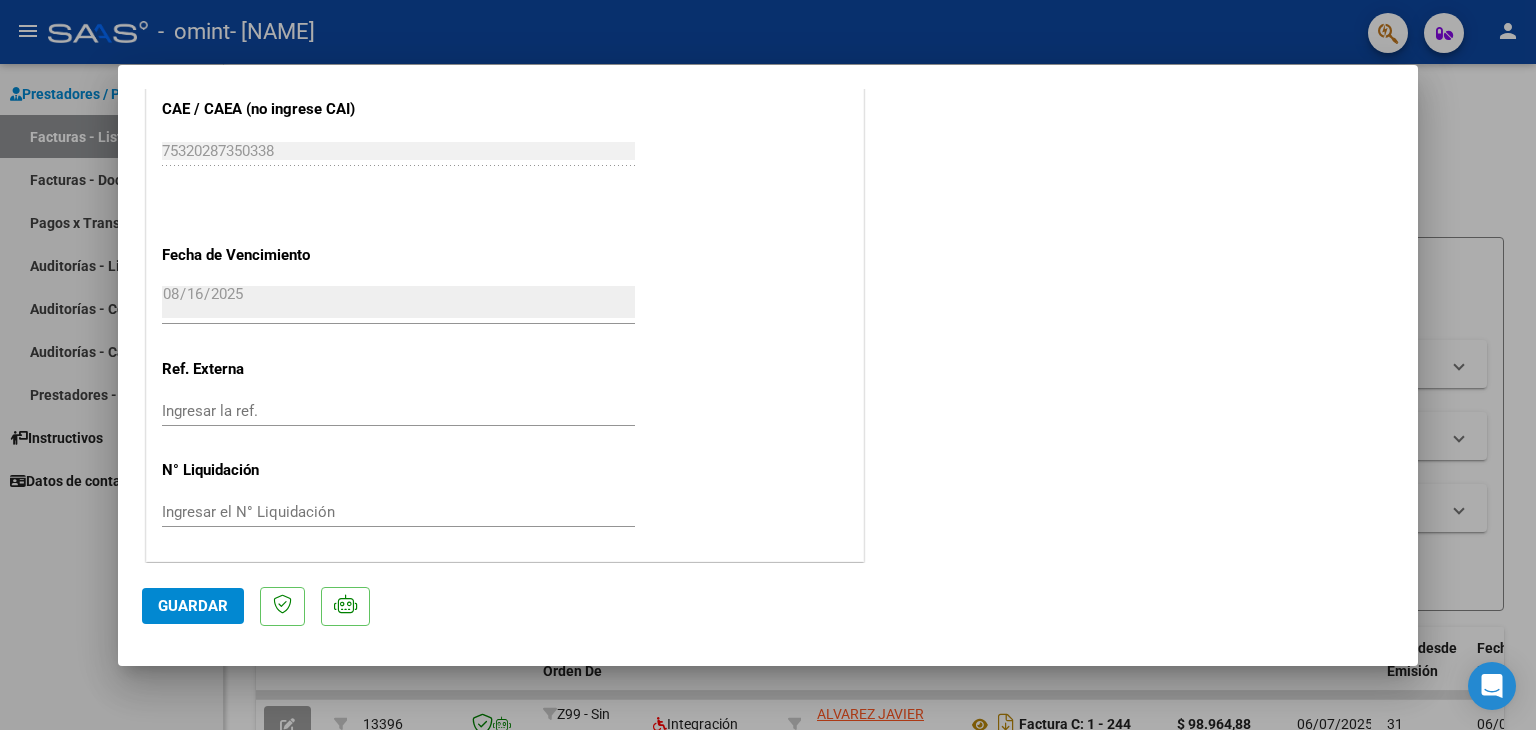 click on "Guardar" 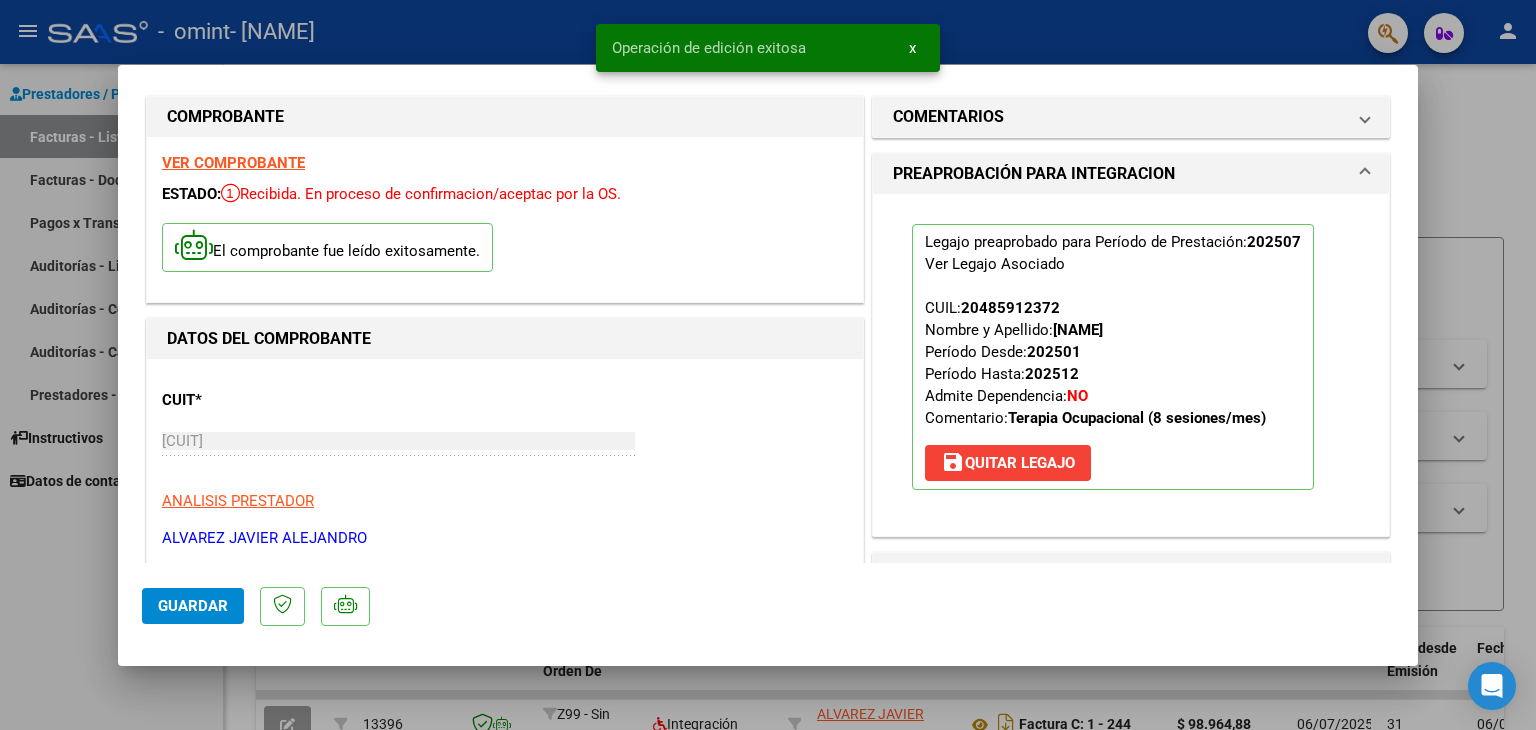 scroll, scrollTop: 0, scrollLeft: 0, axis: both 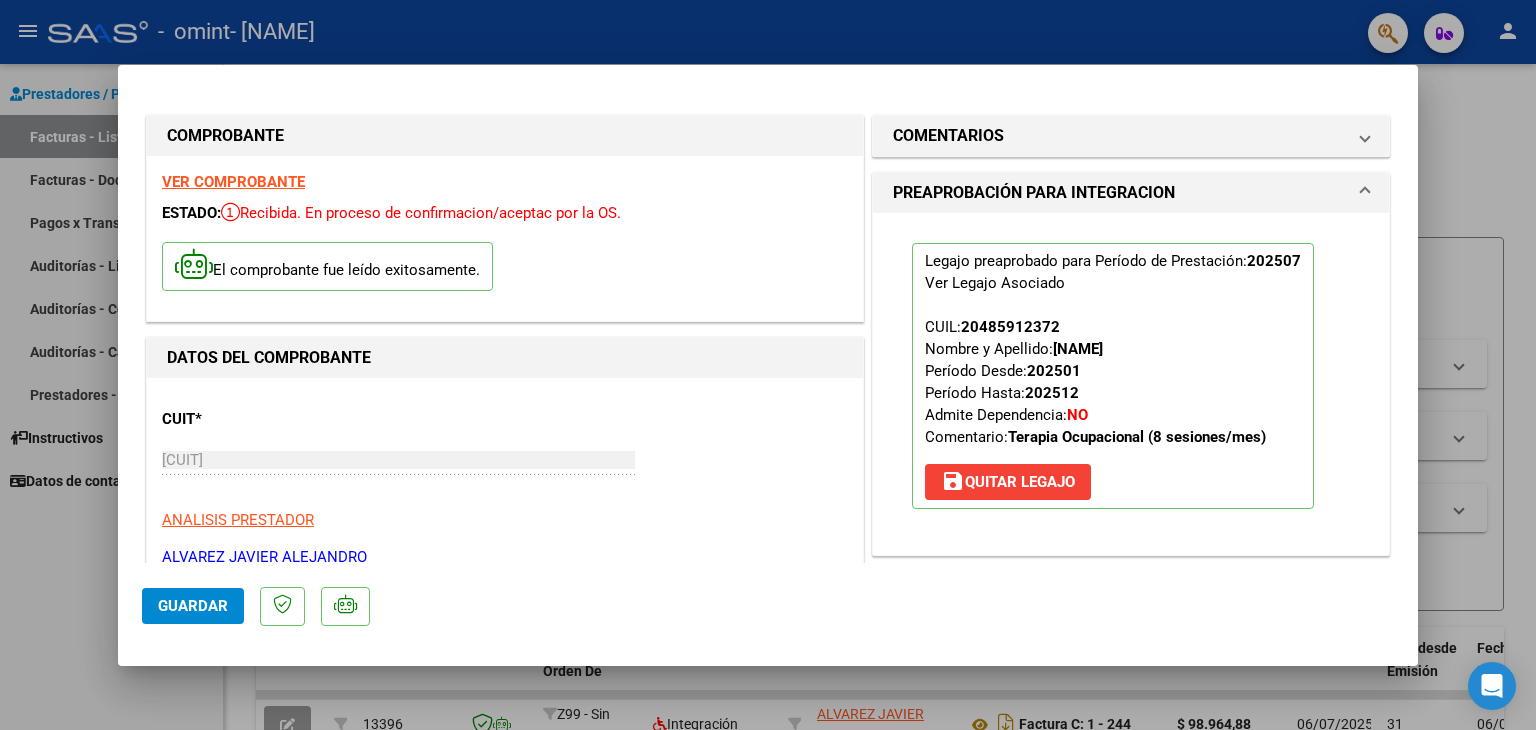 click at bounding box center (768, 365) 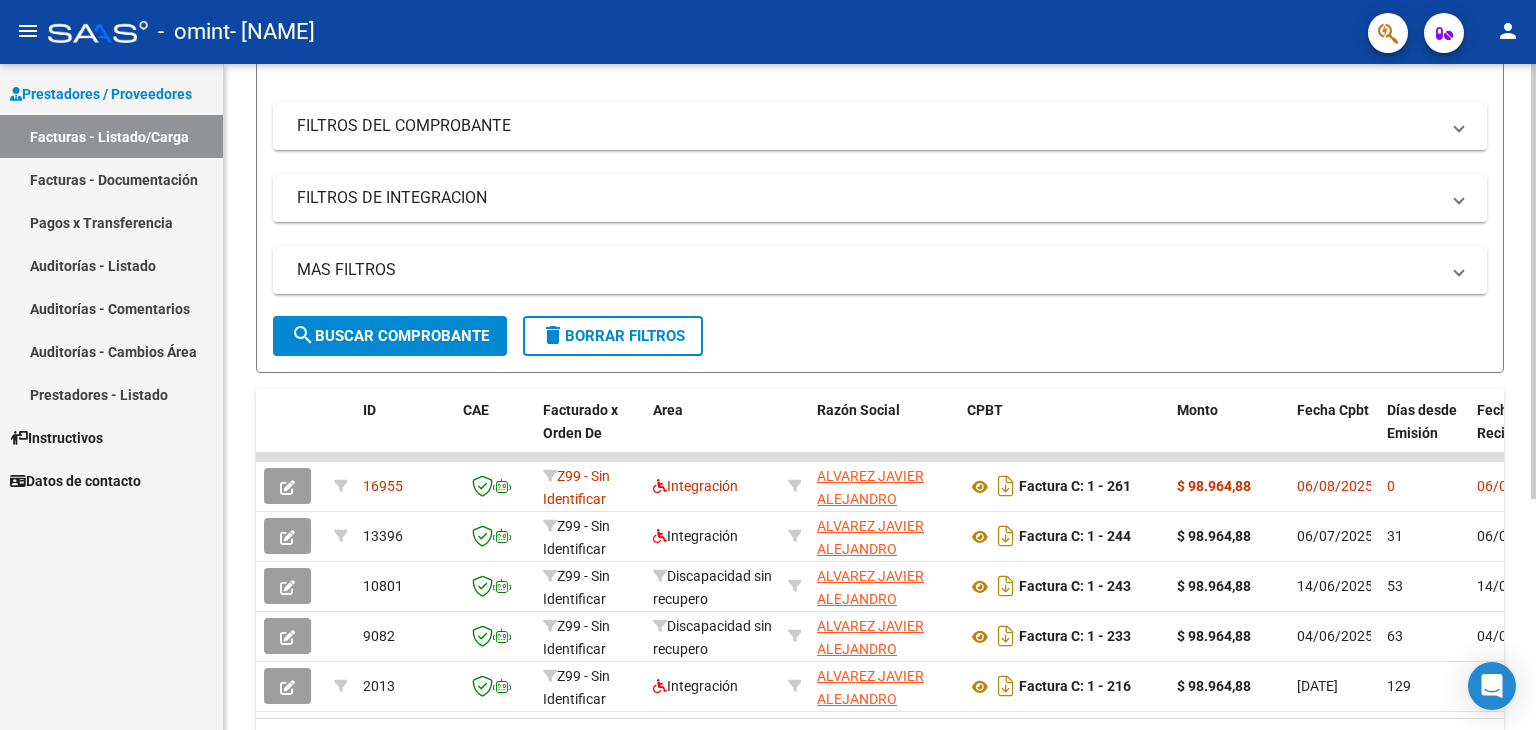 scroll, scrollTop: 300, scrollLeft: 0, axis: vertical 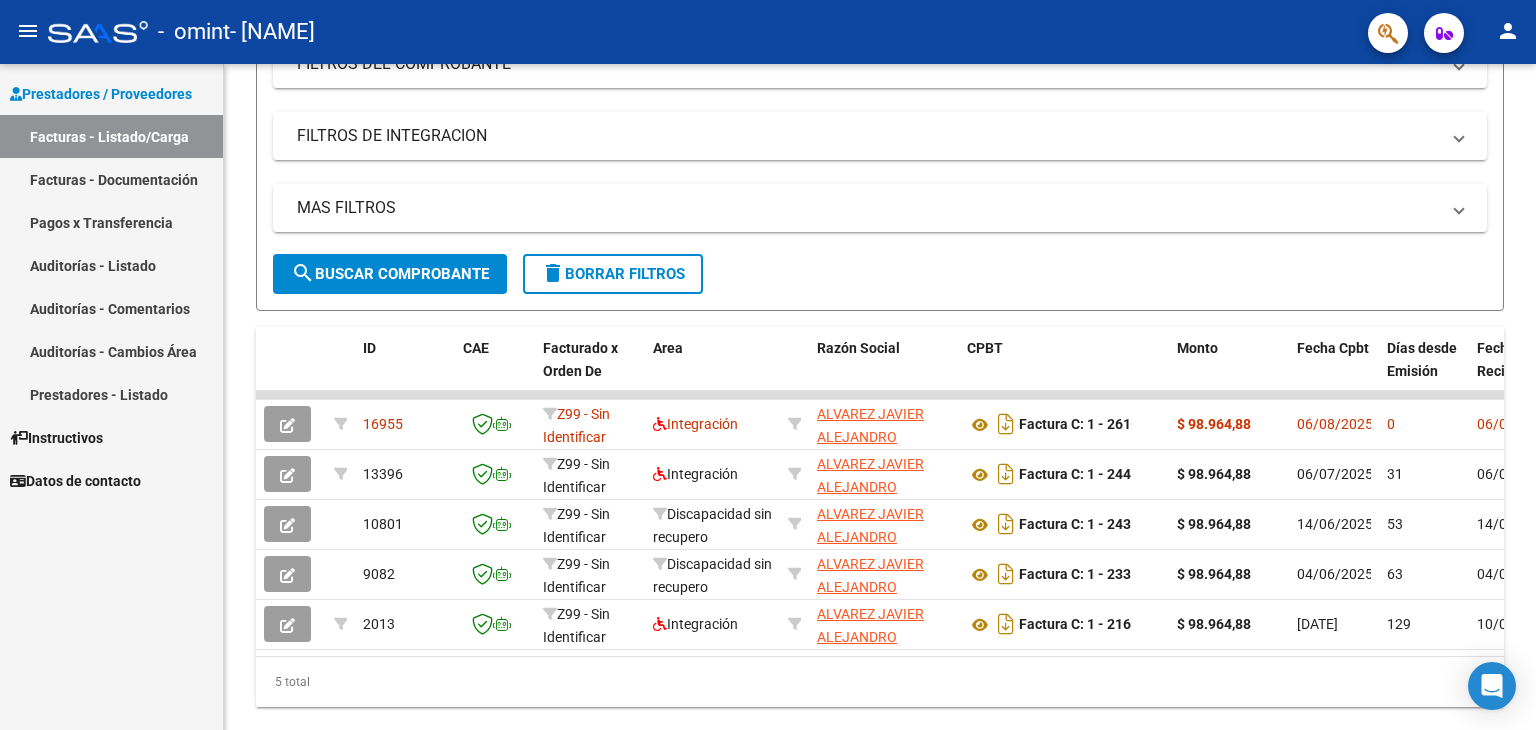 click on "Pagos x Transferencia" at bounding box center [111, 222] 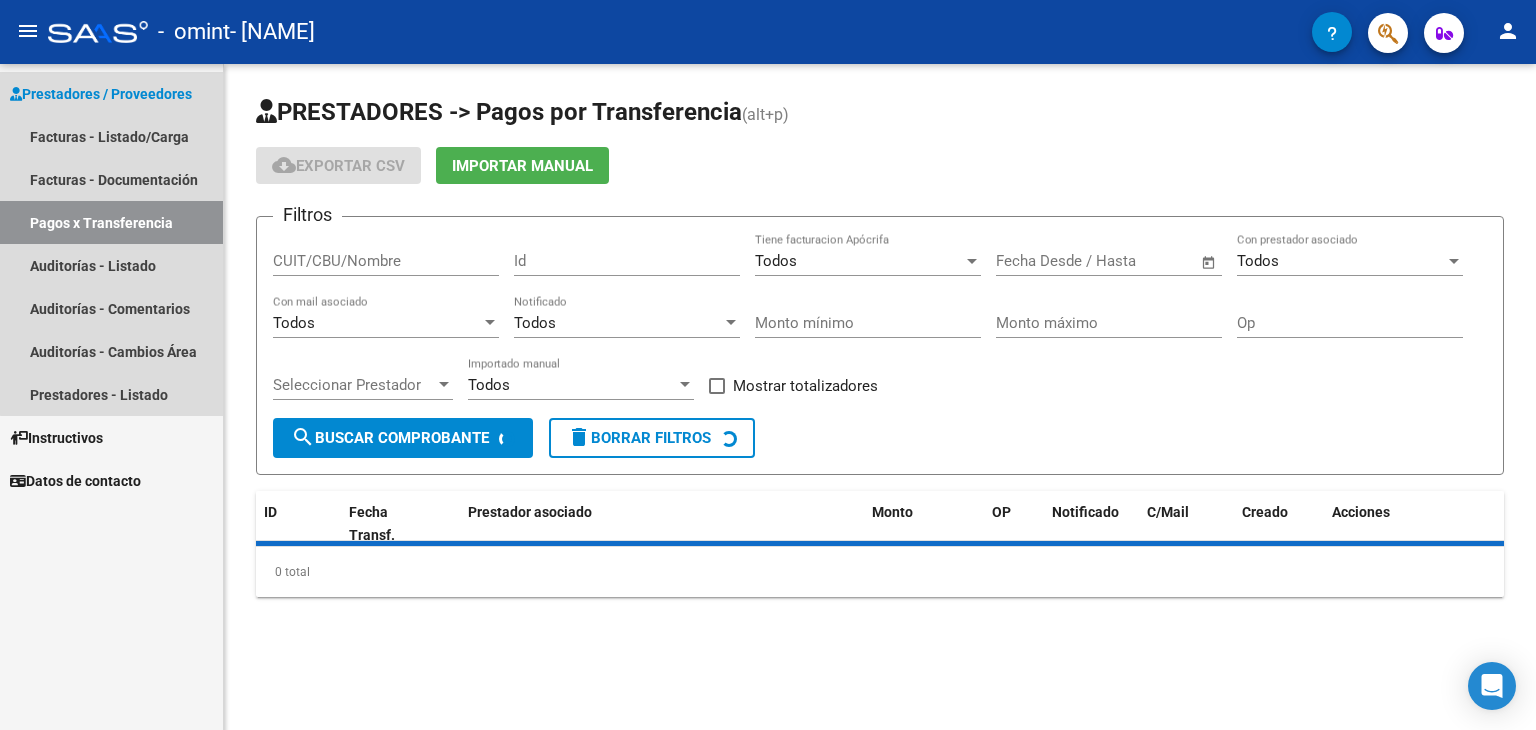 scroll, scrollTop: 0, scrollLeft: 0, axis: both 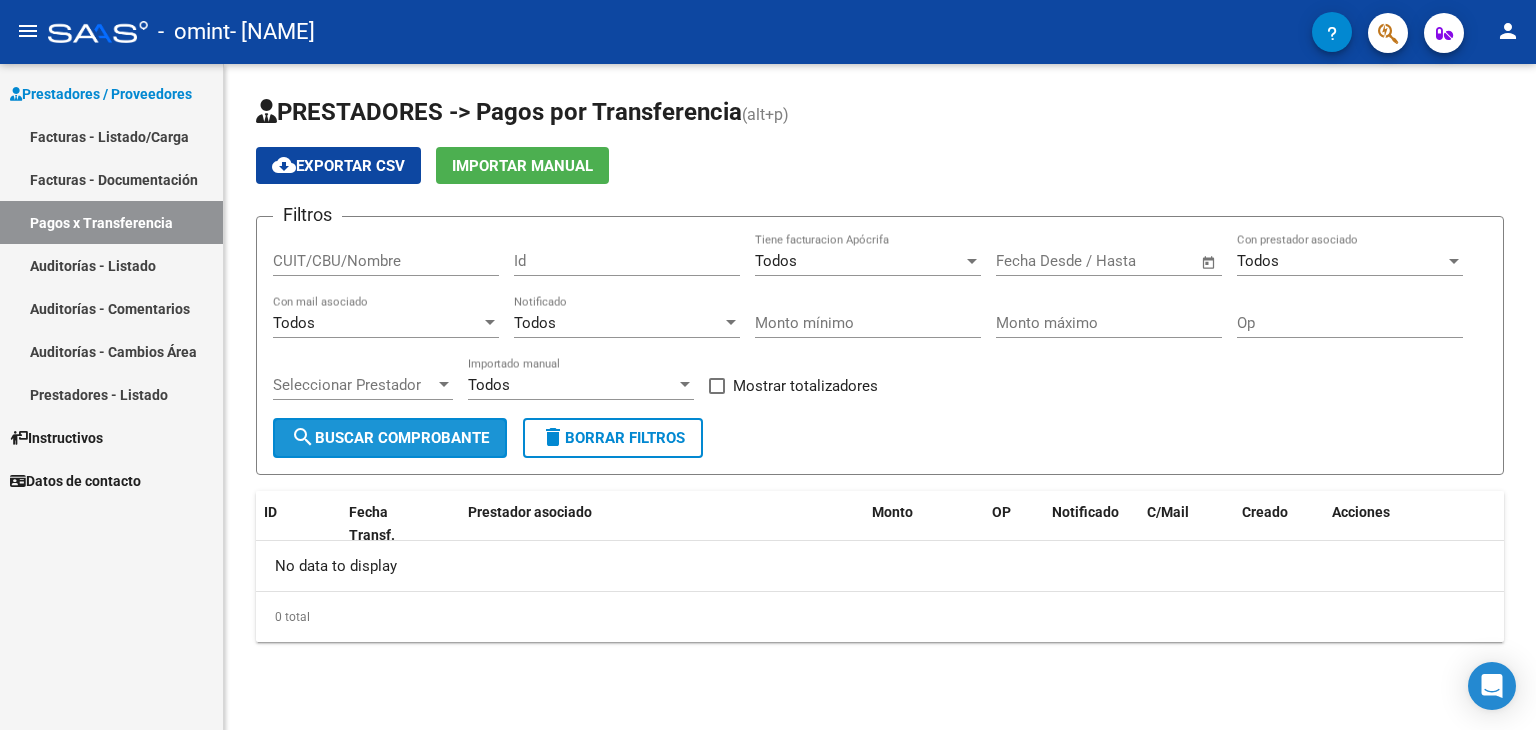 click on "search  Buscar Comprobante" 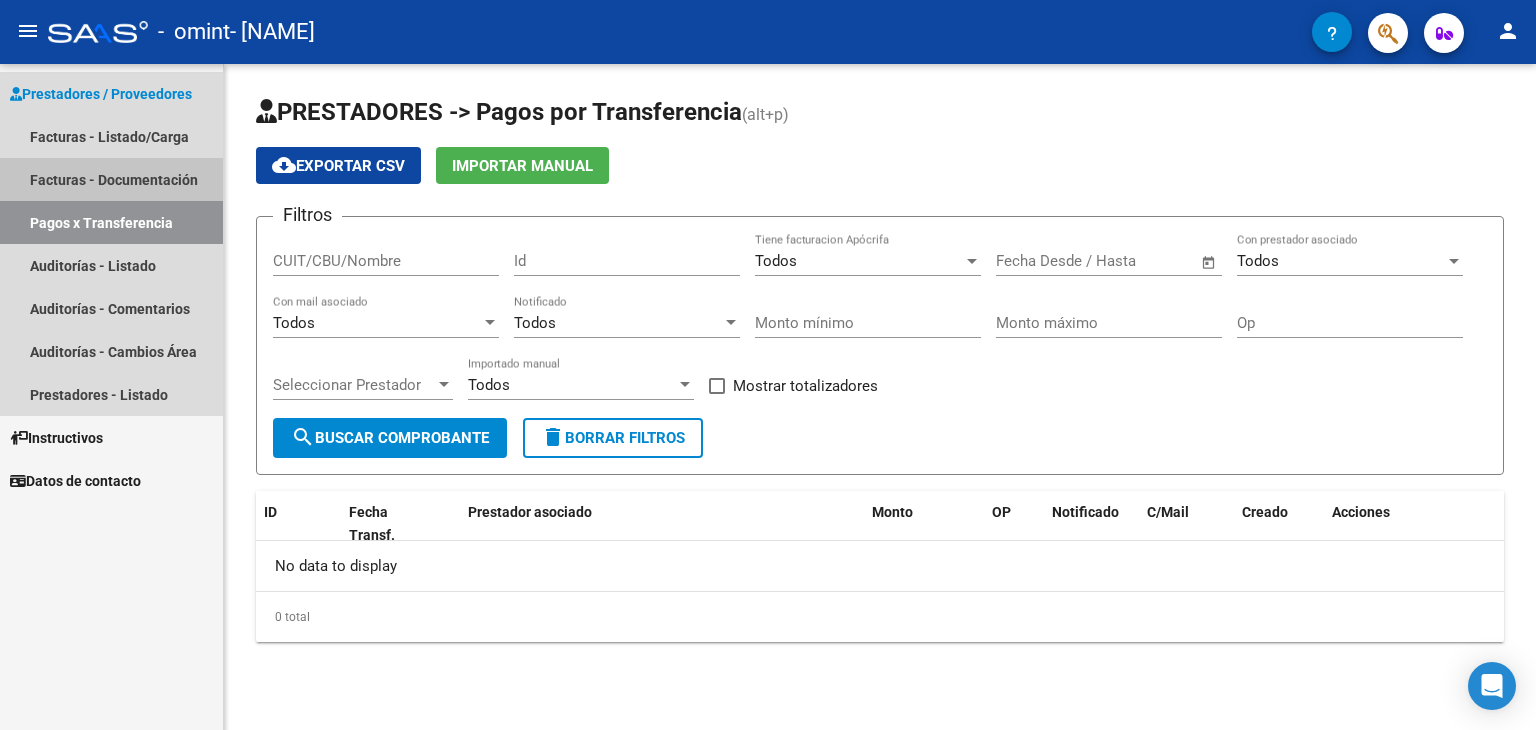 click on "Facturas - Documentación" at bounding box center [111, 179] 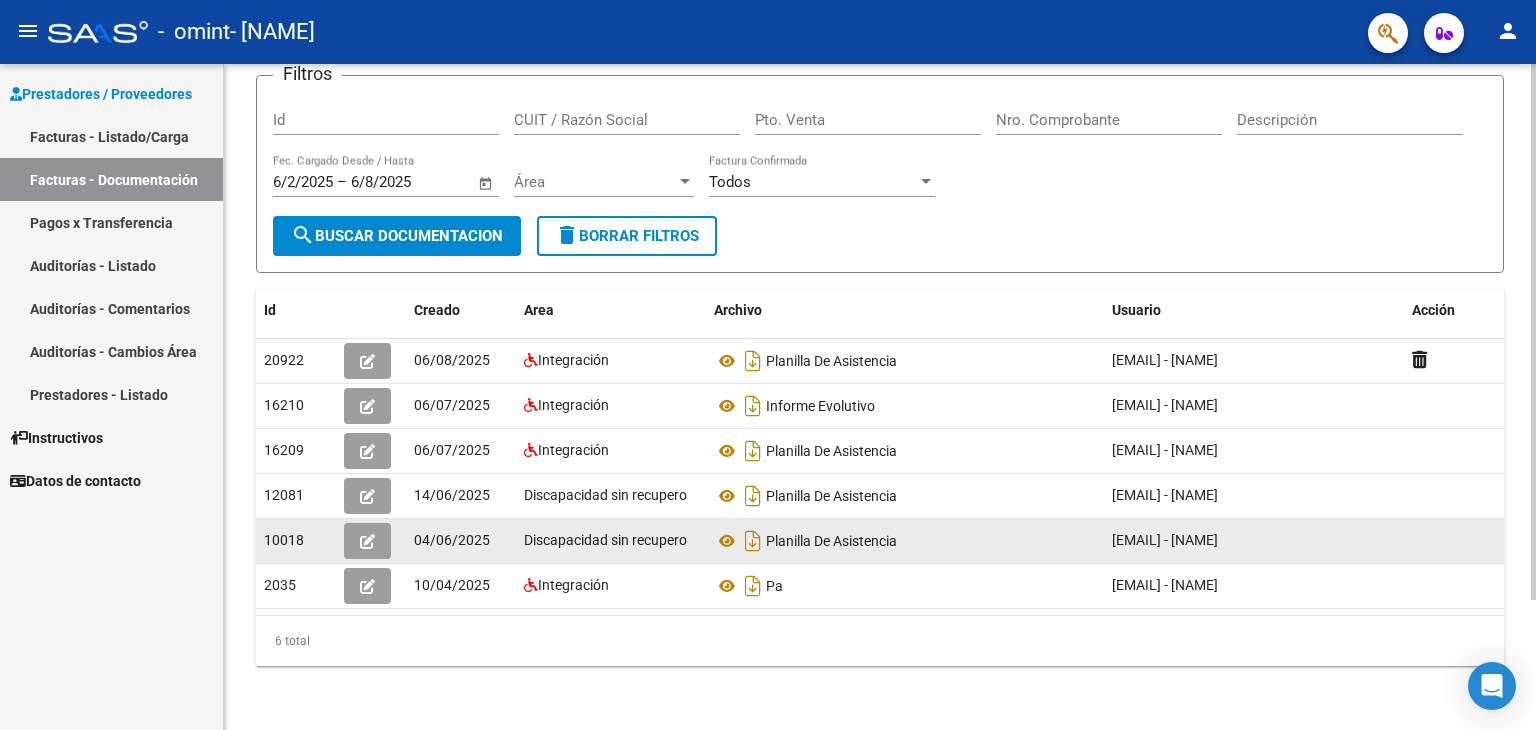 scroll, scrollTop: 162, scrollLeft: 0, axis: vertical 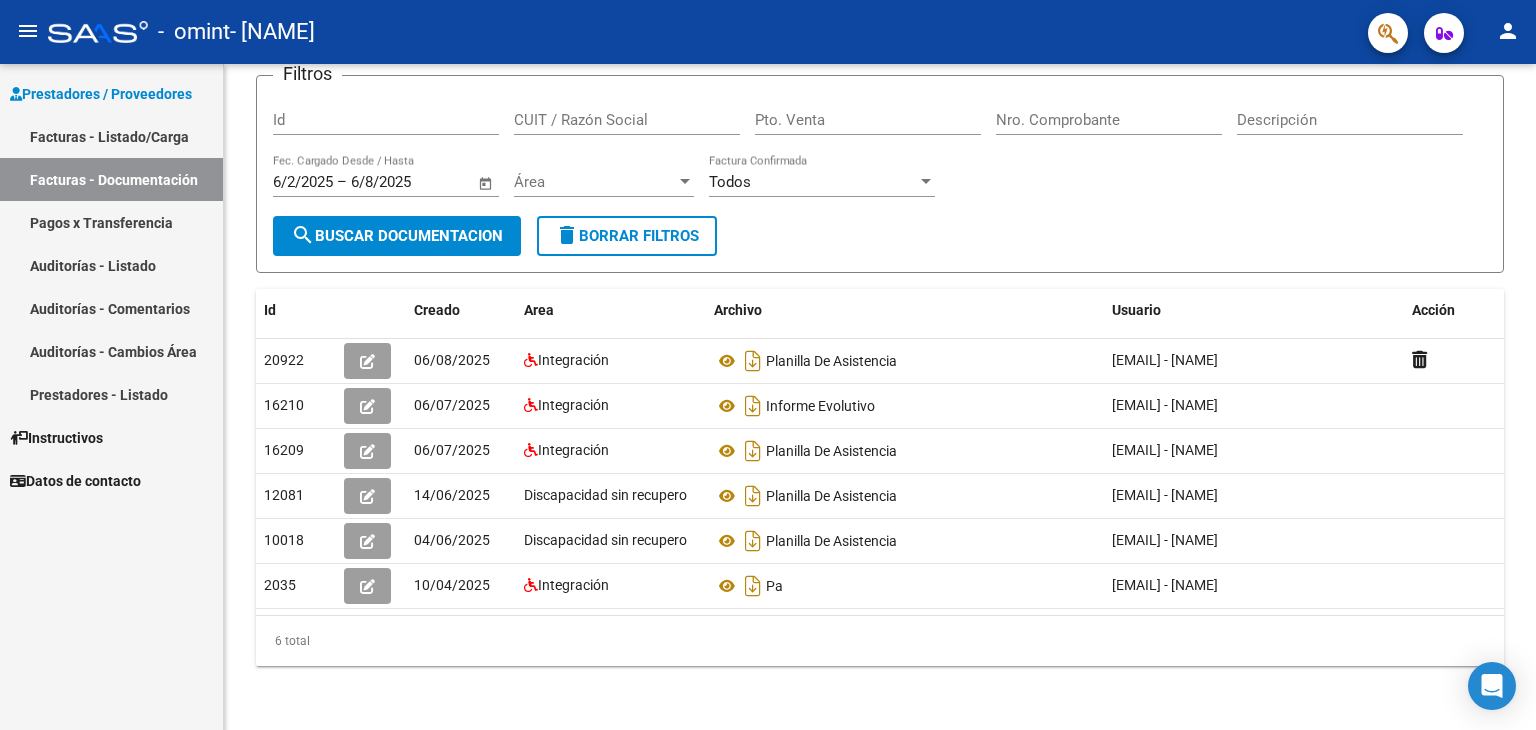 click on "Facturas - Listado/Carga" at bounding box center (111, 136) 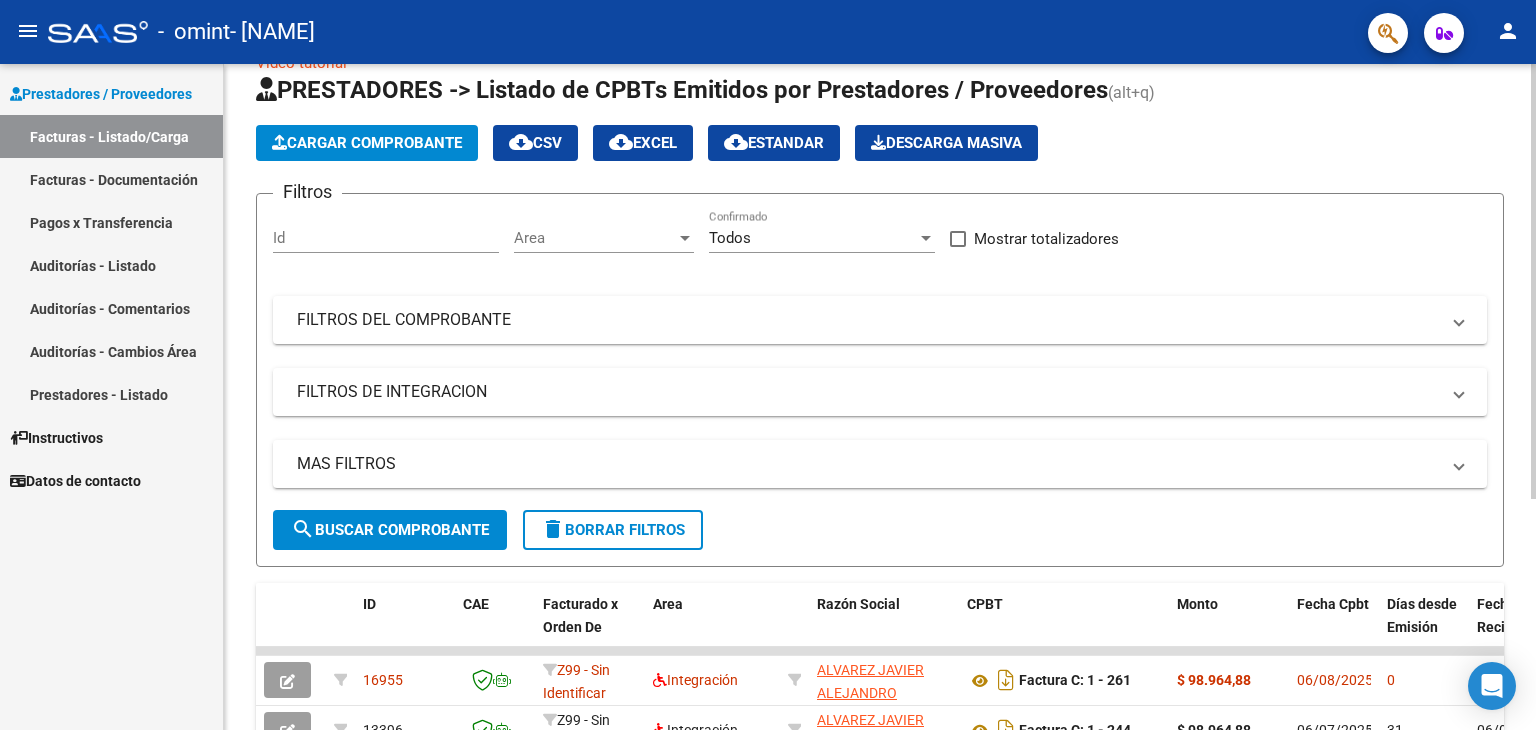 scroll, scrollTop: 0, scrollLeft: 0, axis: both 